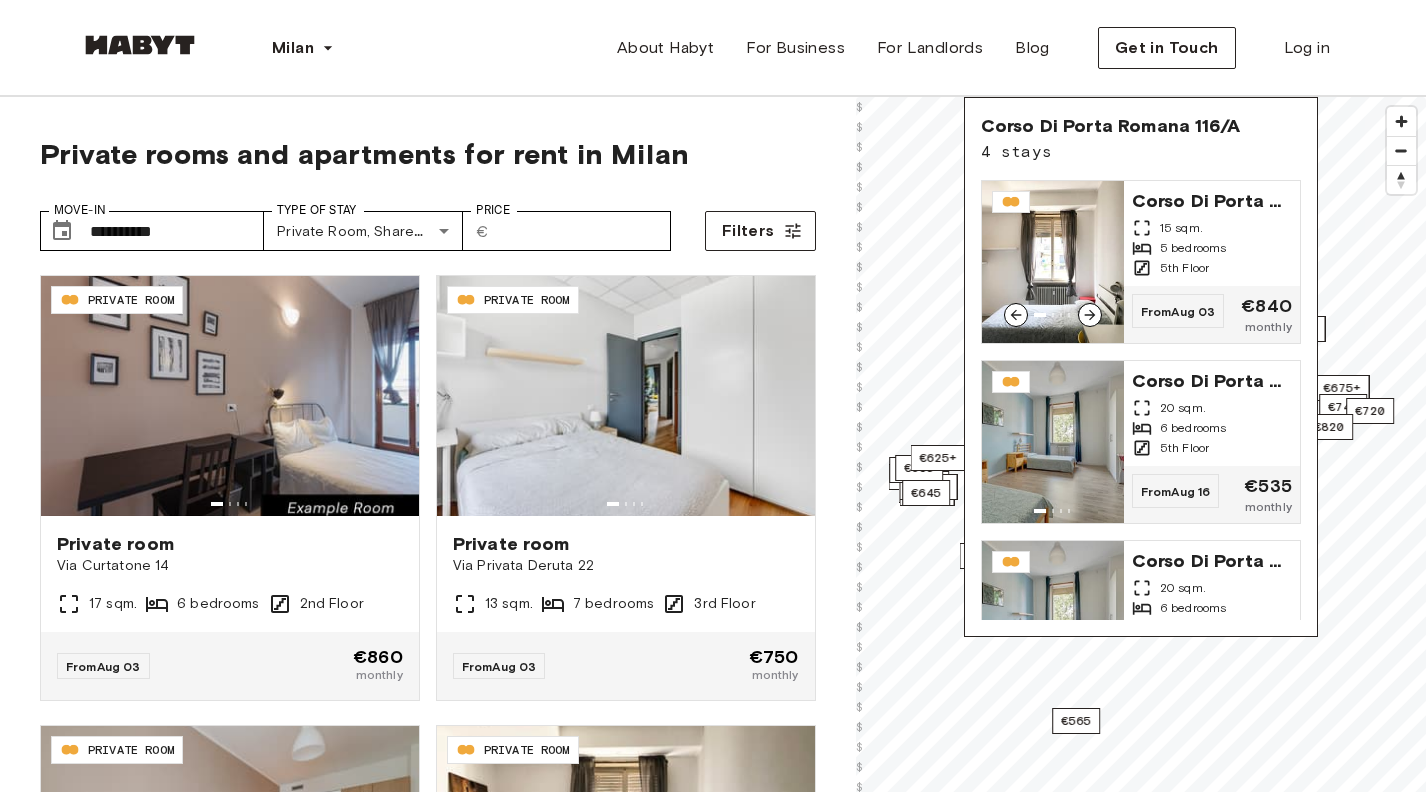 scroll, scrollTop: 0, scrollLeft: 0, axis: both 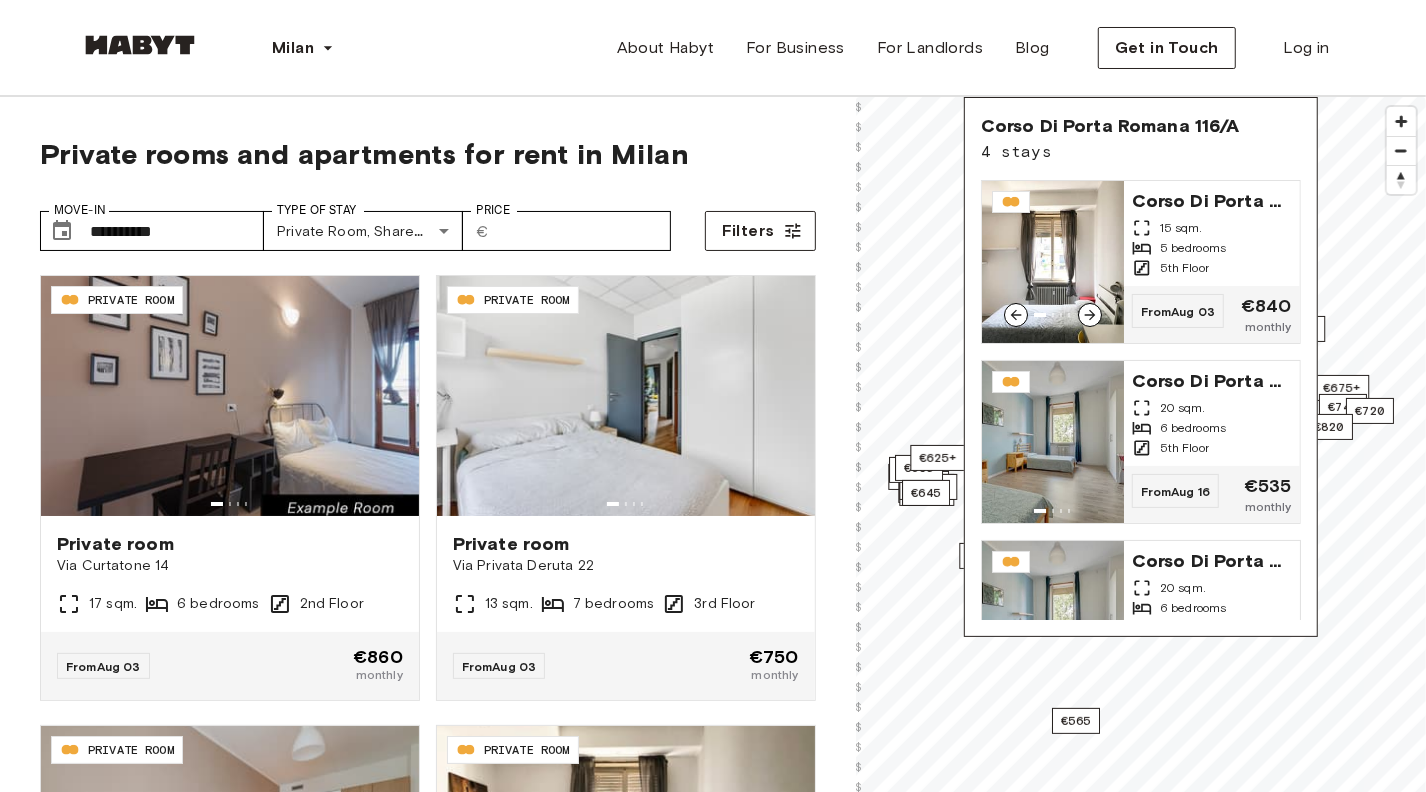 click at bounding box center (1053, 262) 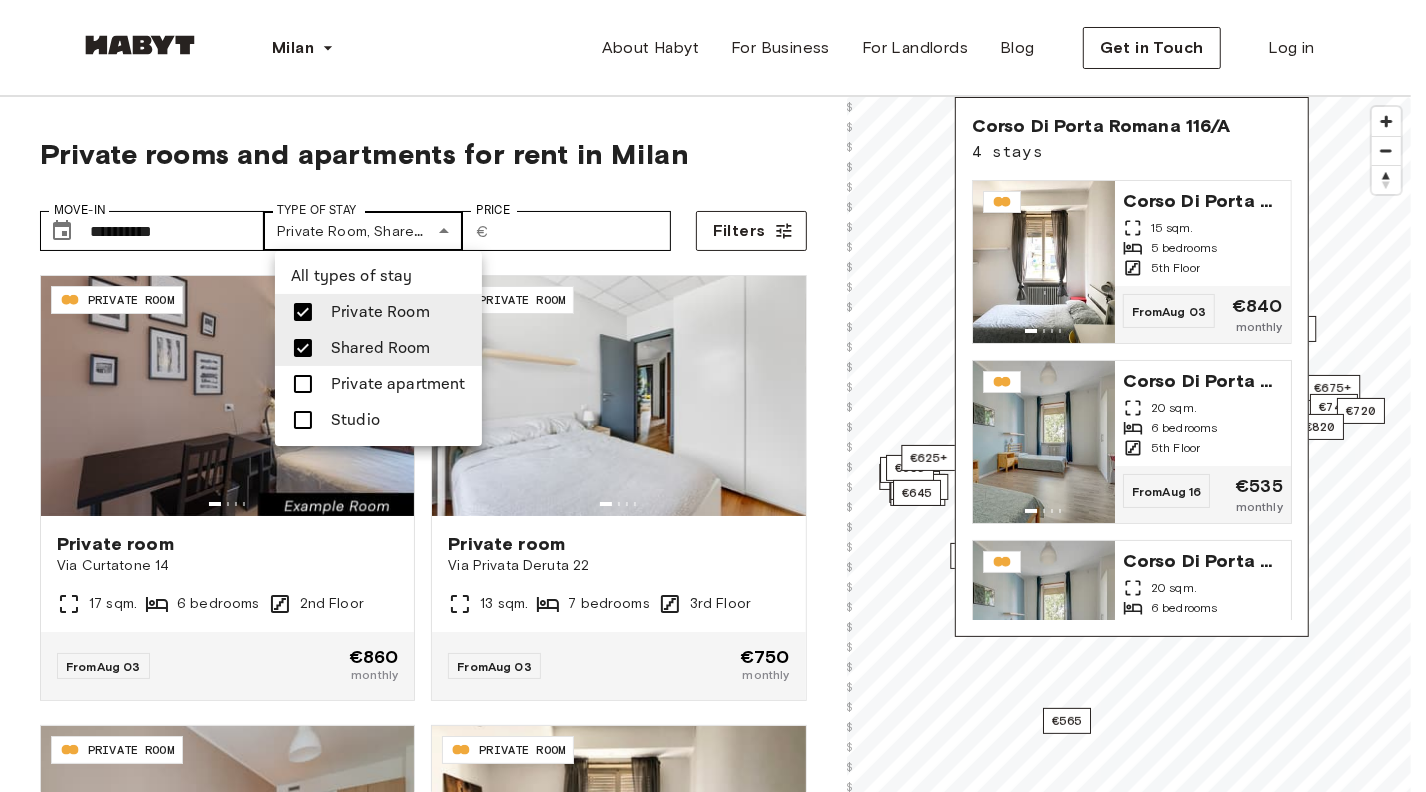 click on "**********" at bounding box center (713, 2462) 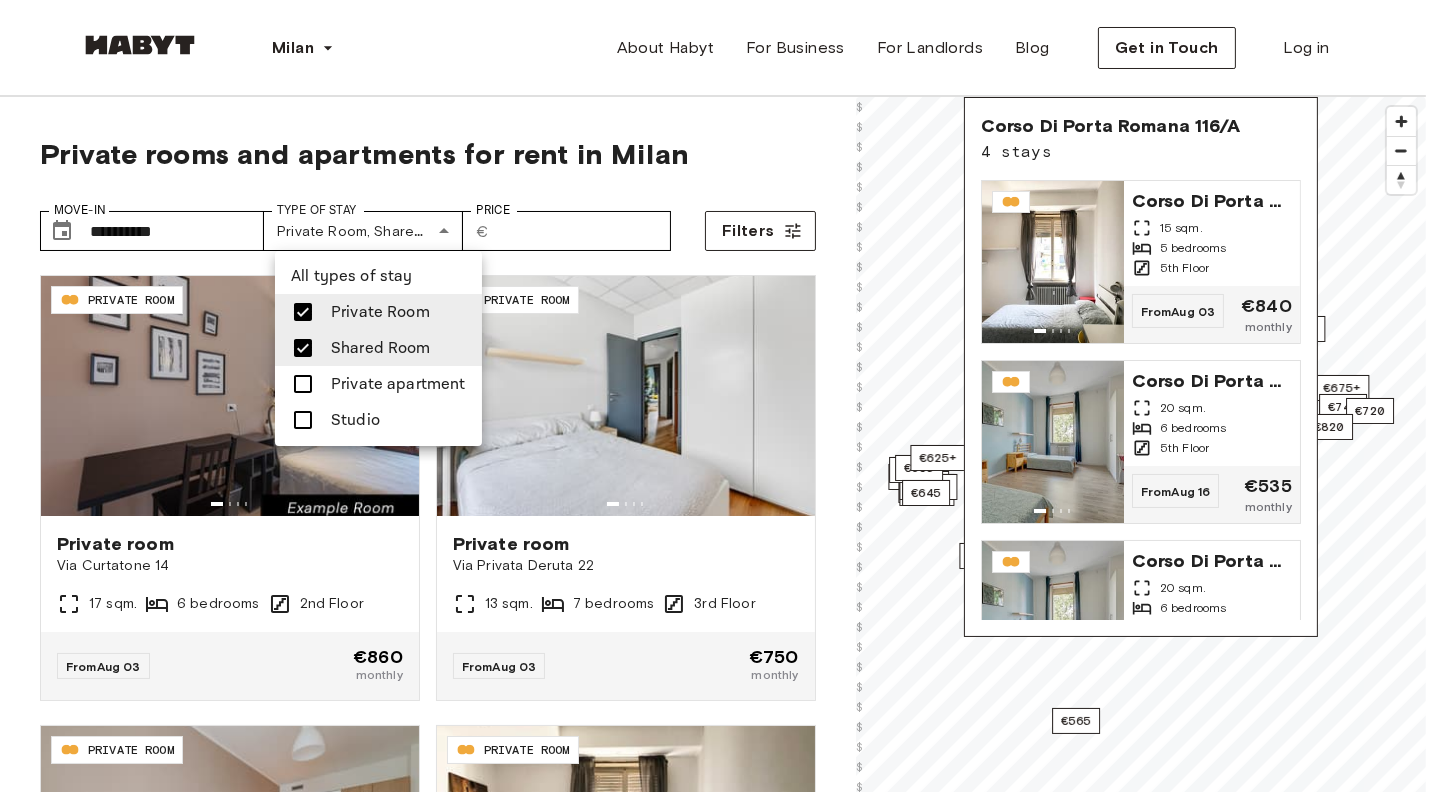 click on "Shared Room" at bounding box center (381, 348) 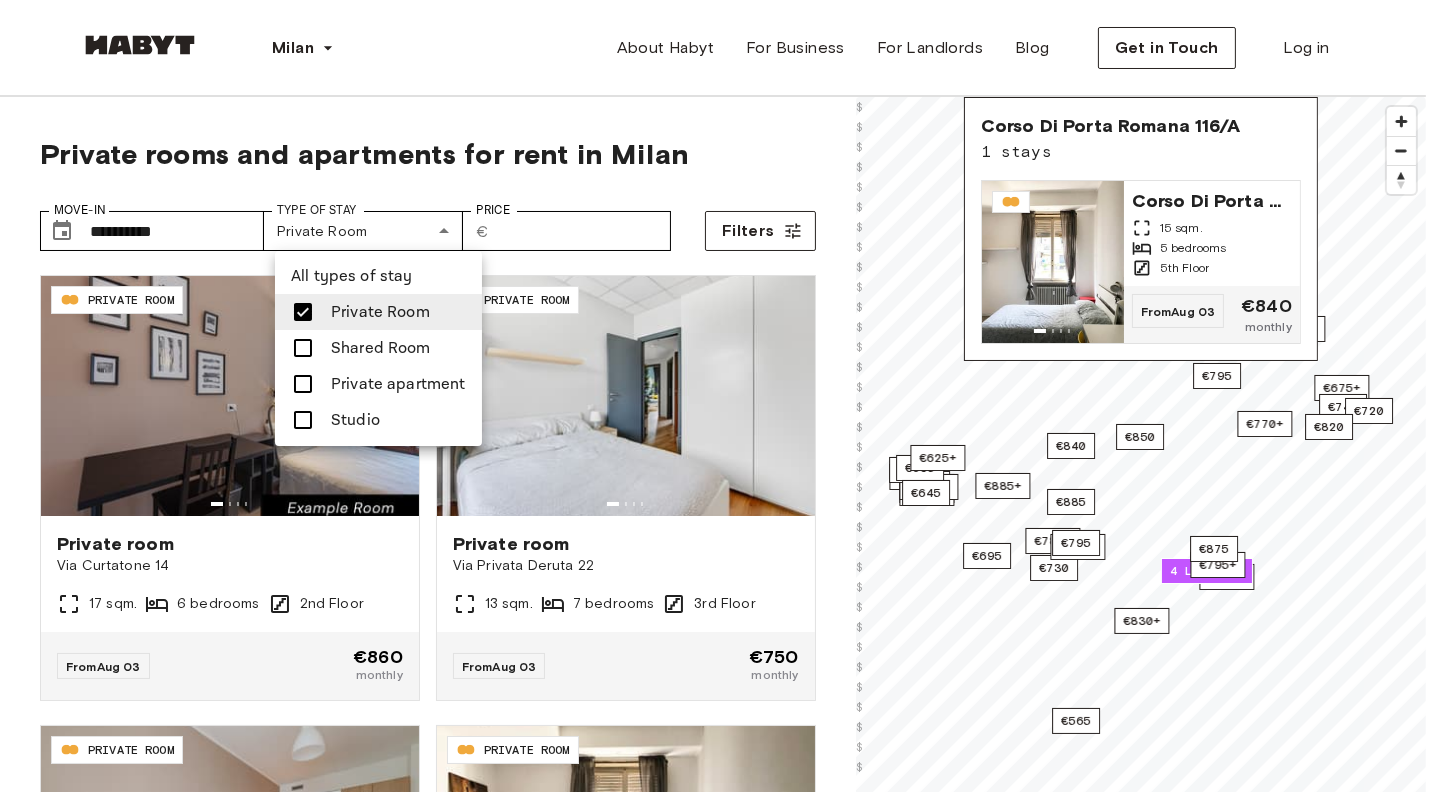 click at bounding box center [720, 396] 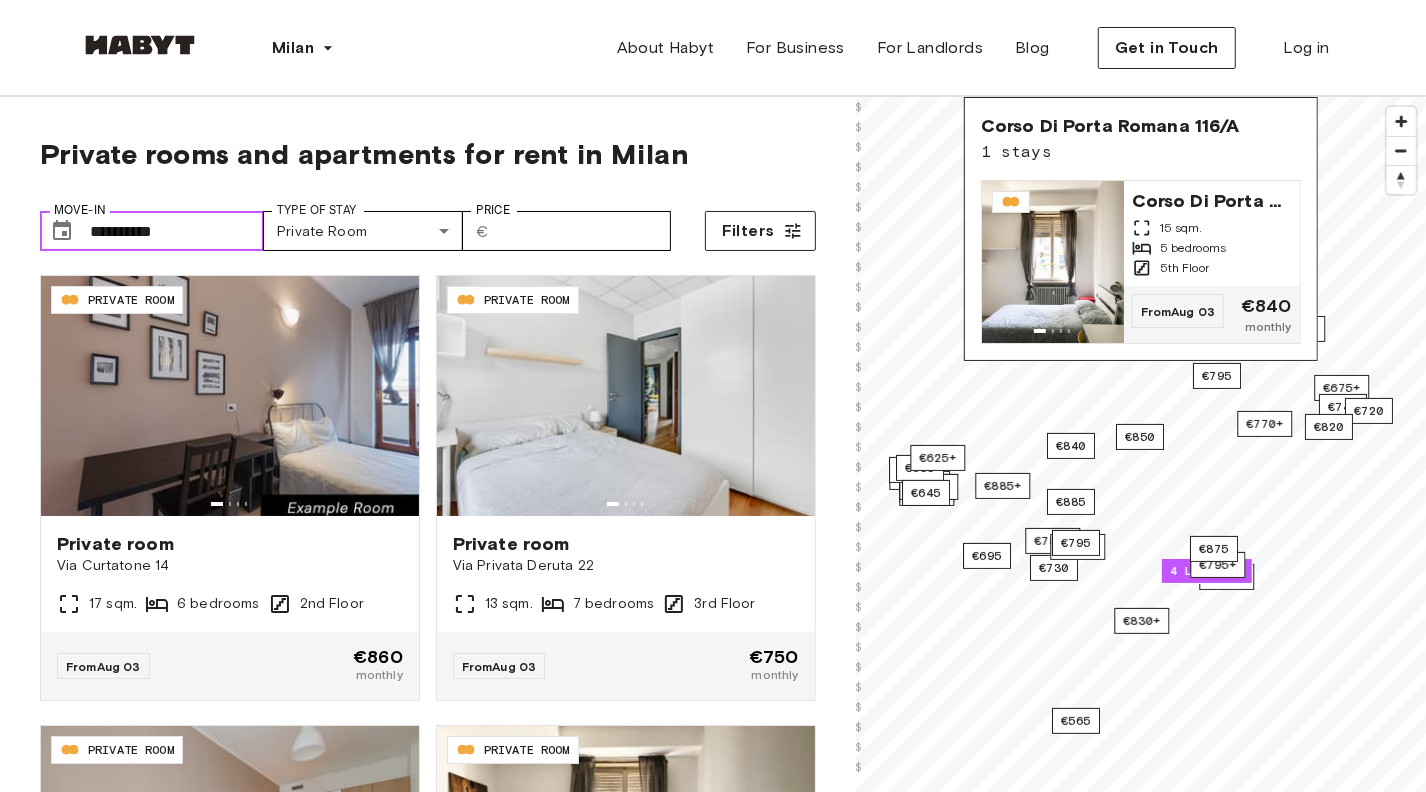 click on "**********" at bounding box center [177, 231] 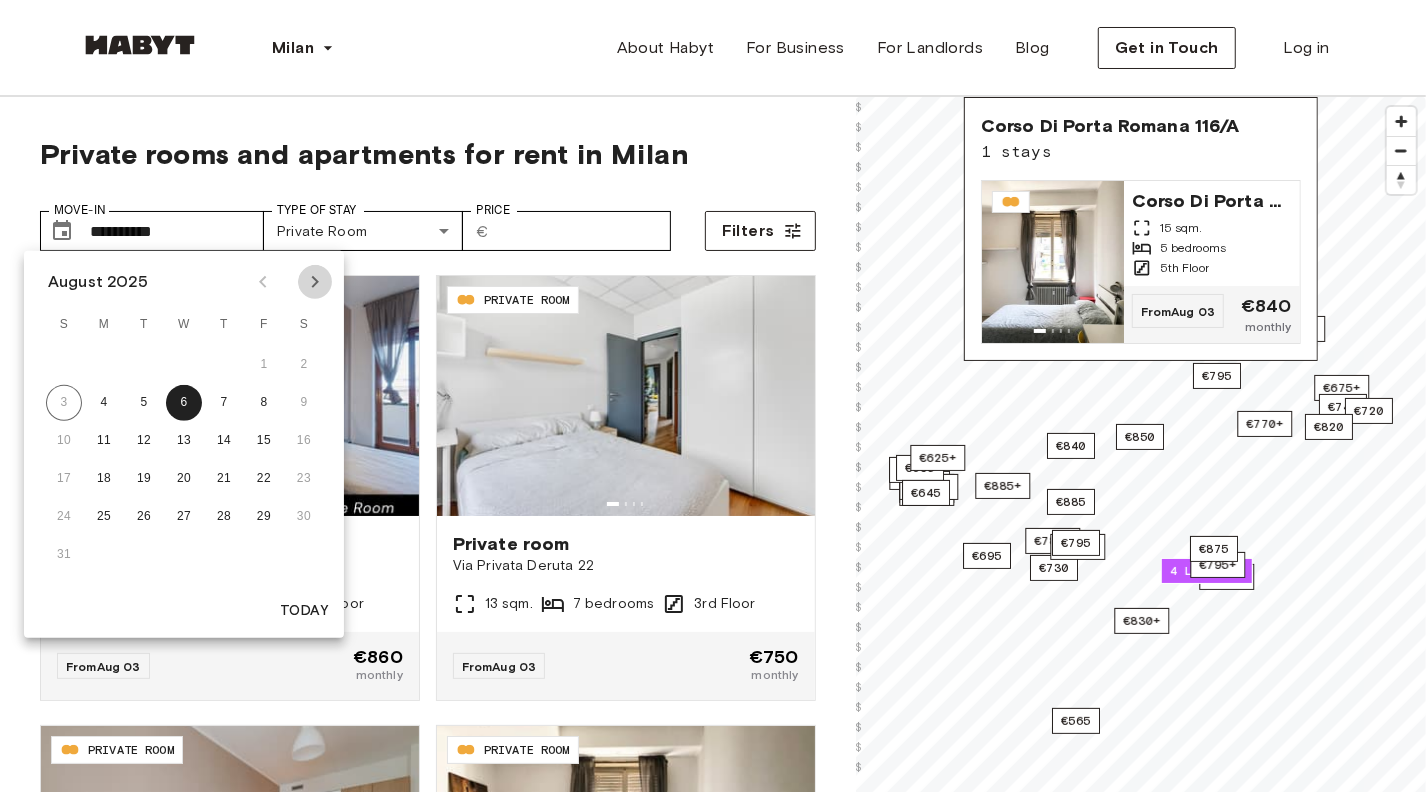 click 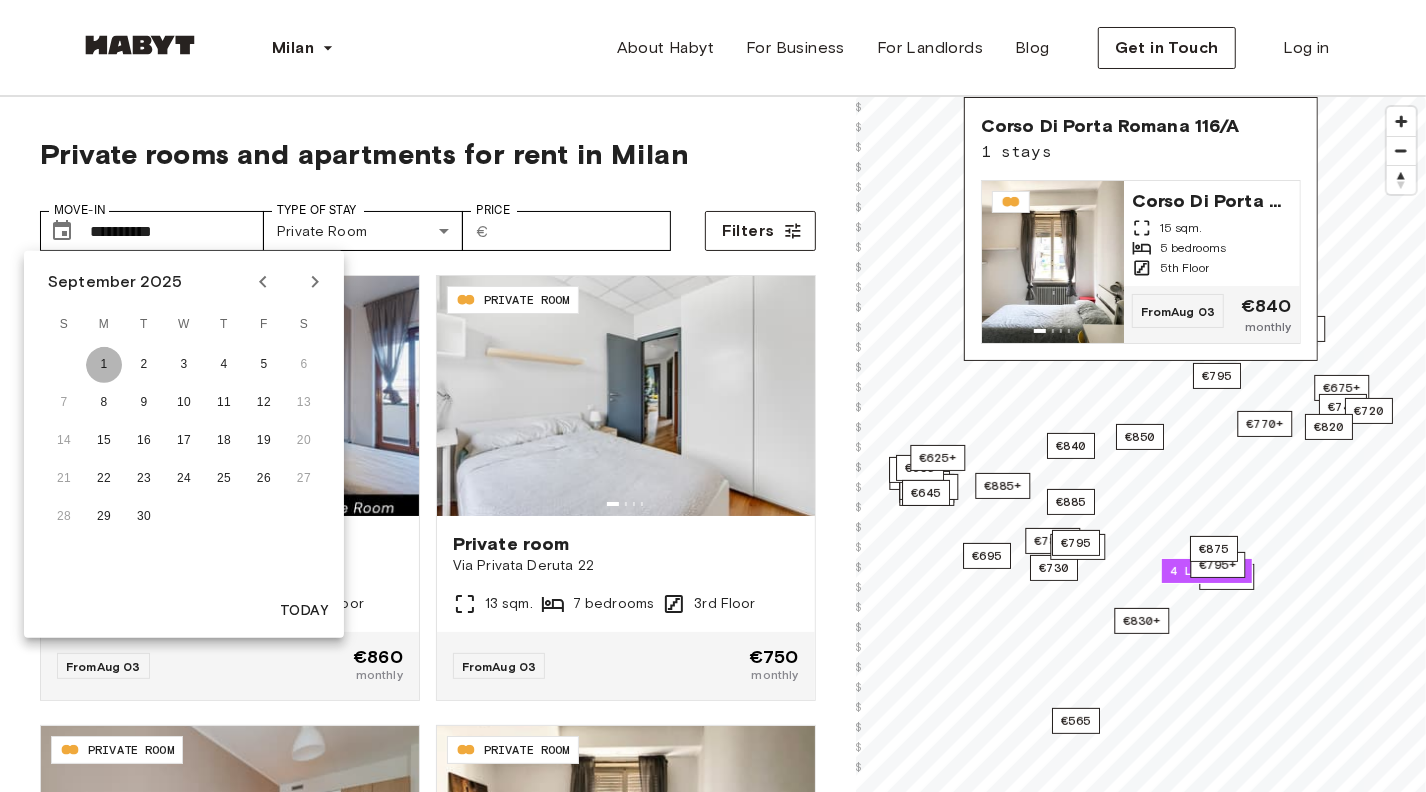 click on "1" at bounding box center (104, 365) 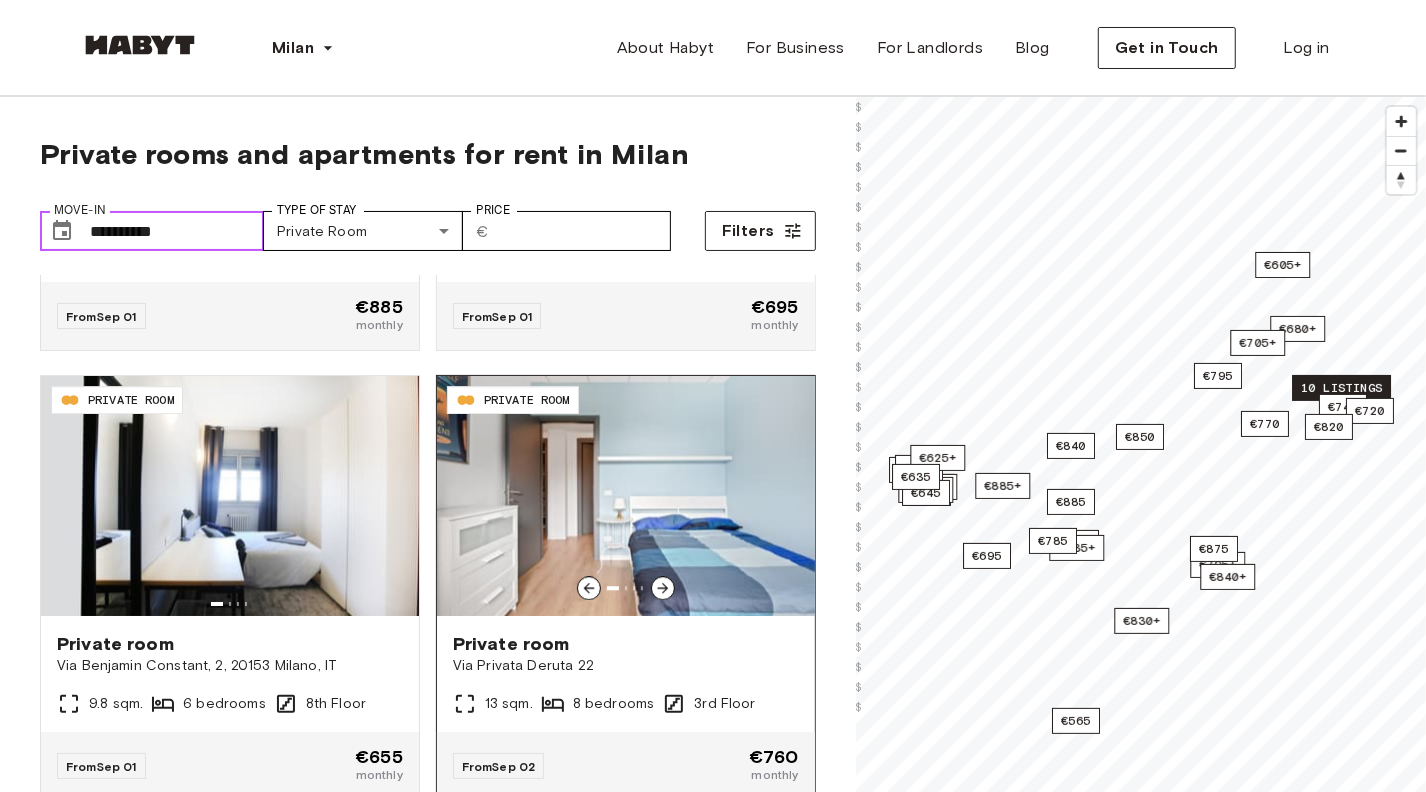 scroll, scrollTop: 3803, scrollLeft: 0, axis: vertical 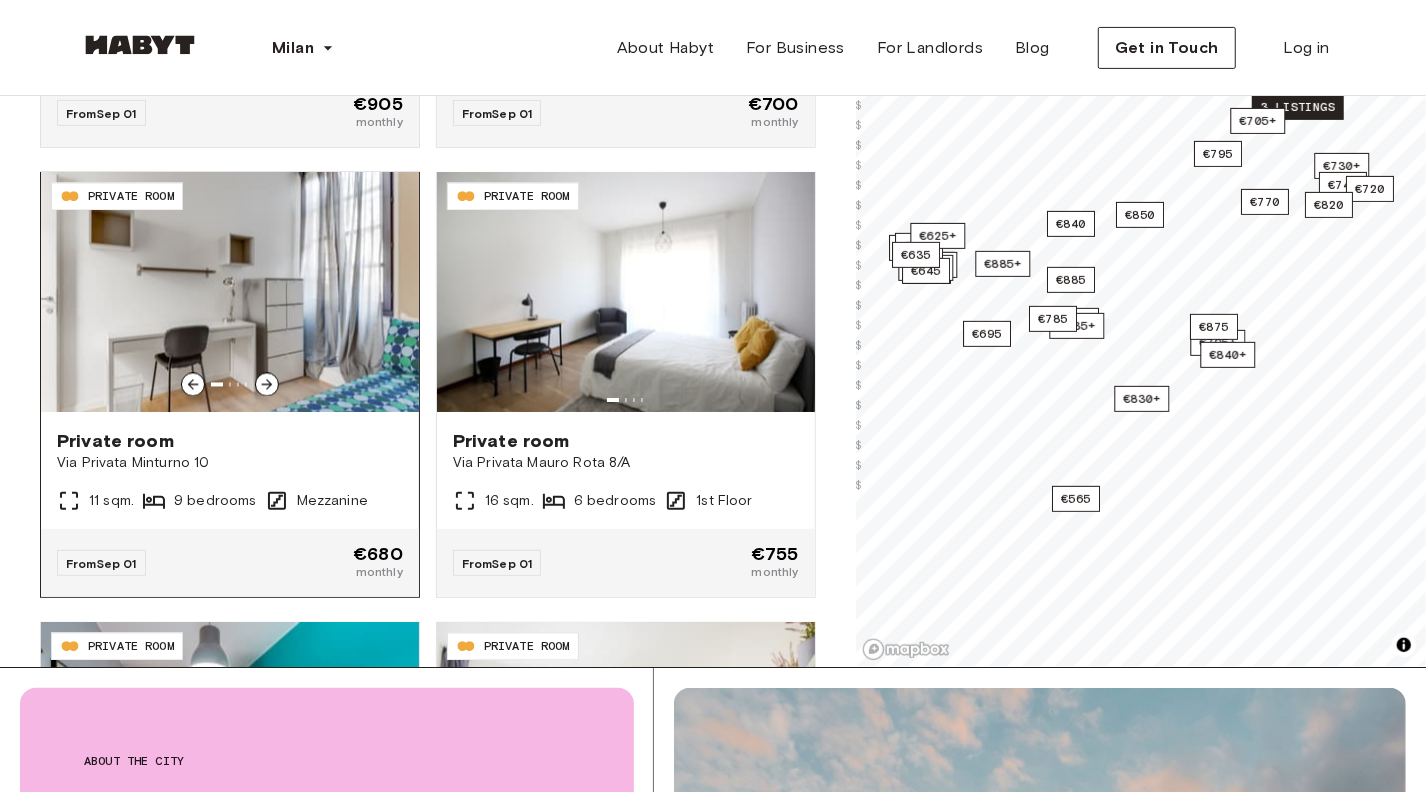 click at bounding box center [230, 385] 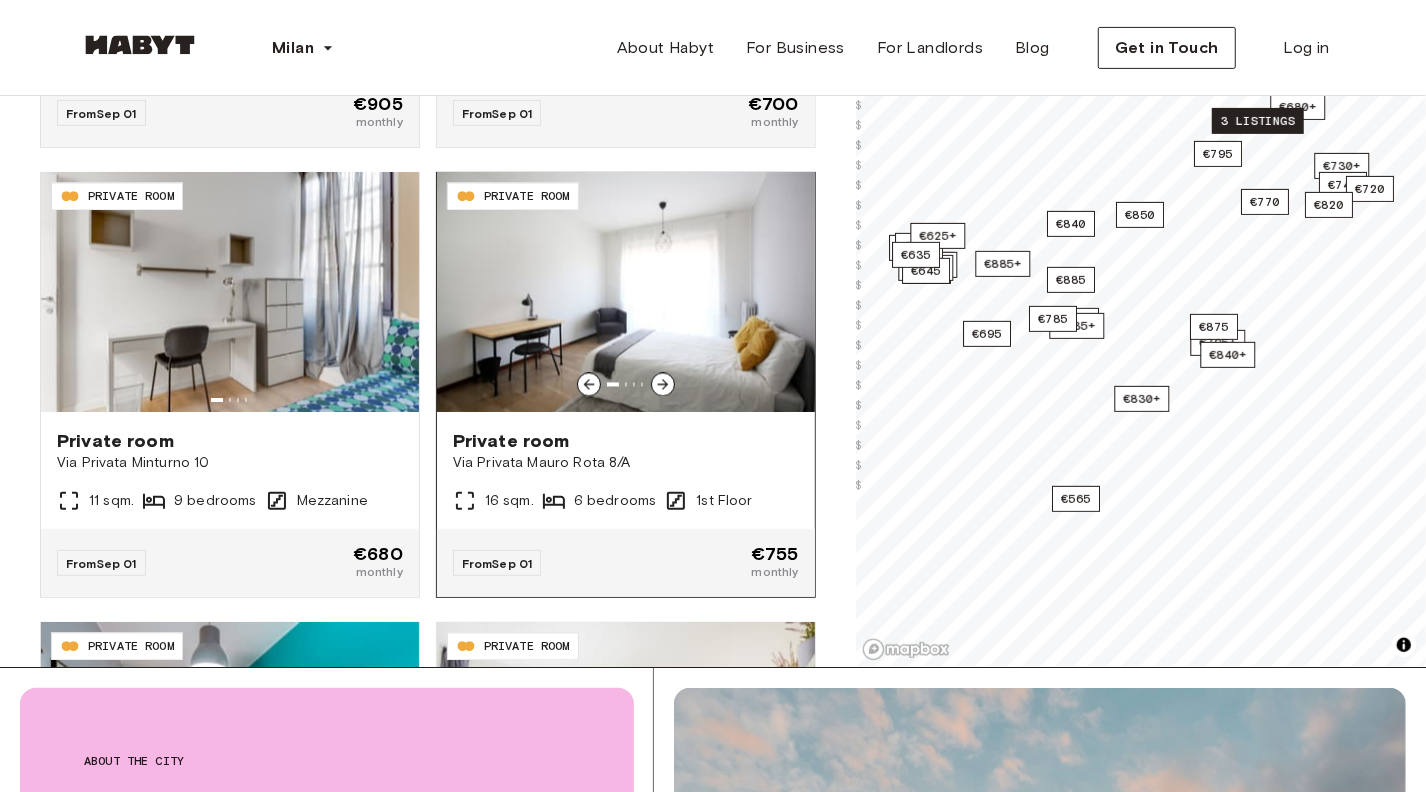 click at bounding box center (626, 293) 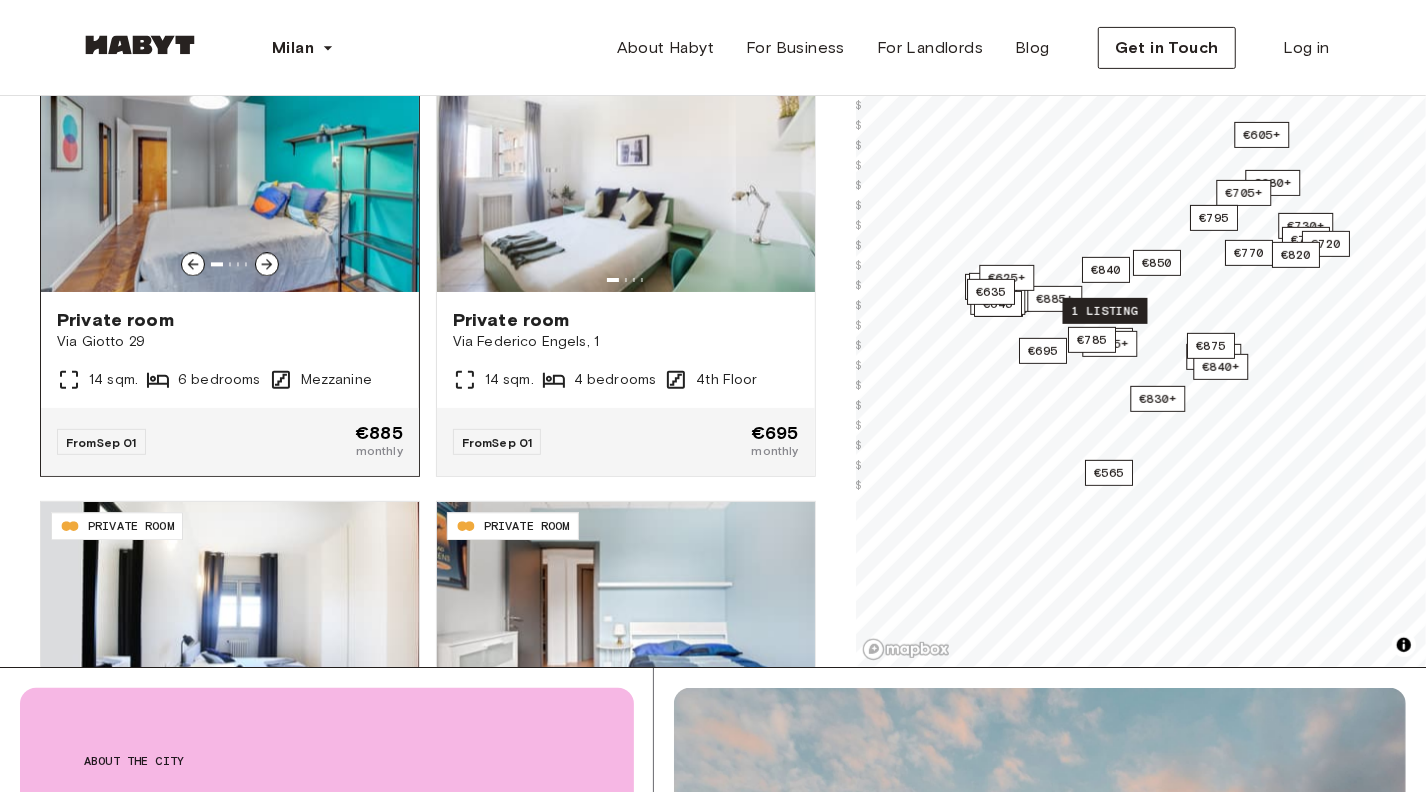 scroll, scrollTop: 3000, scrollLeft: 0, axis: vertical 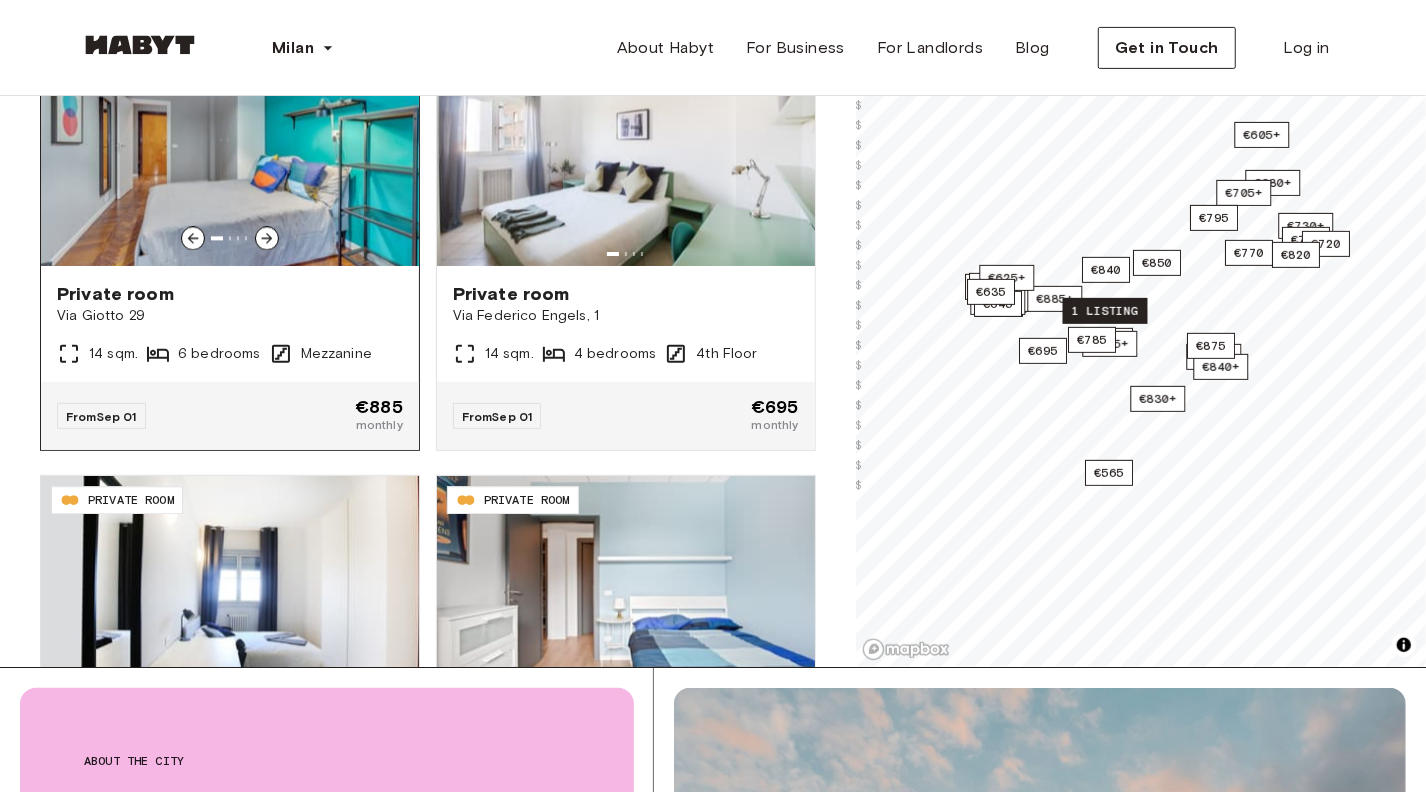 click on "Private room" at bounding box center (230, 294) 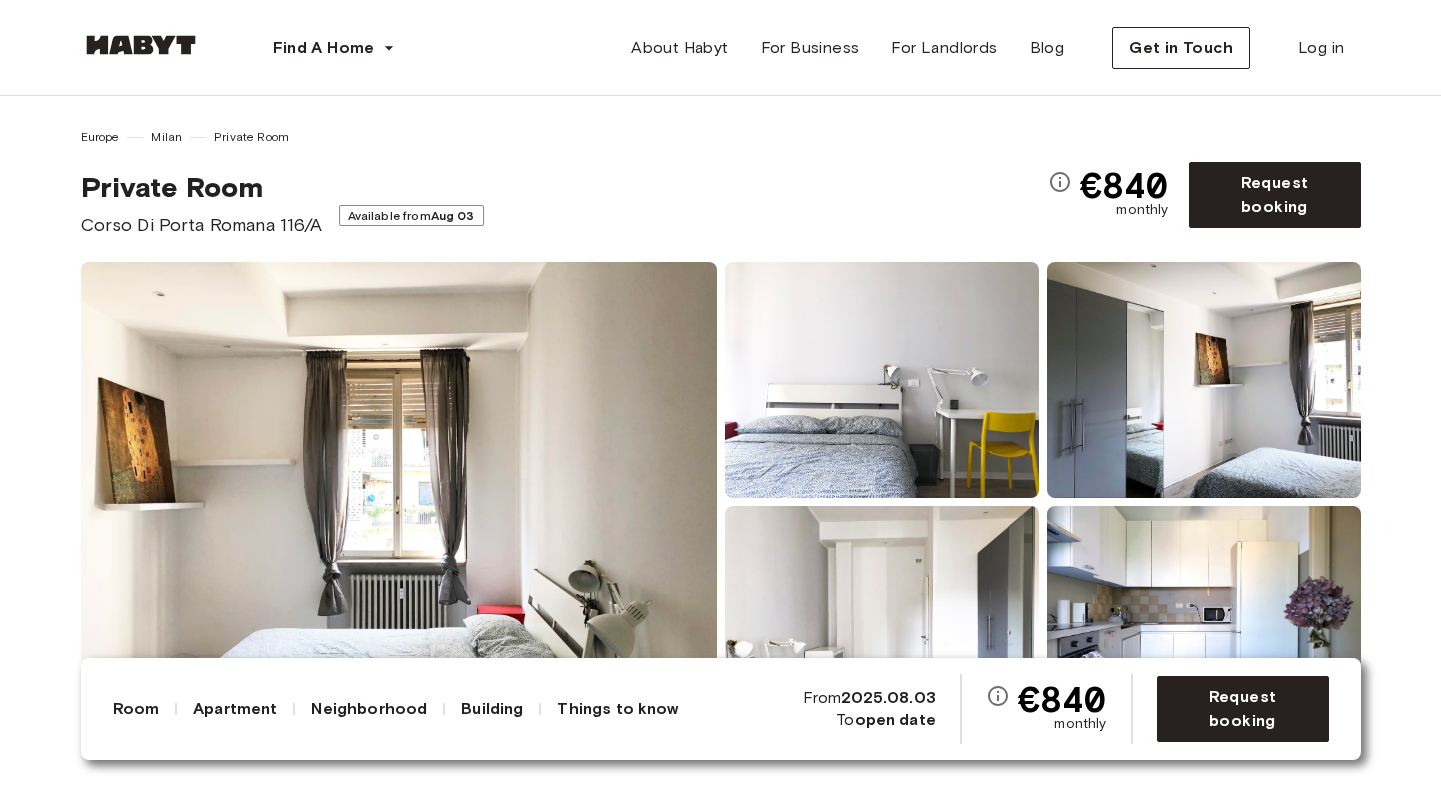 scroll, scrollTop: 0, scrollLeft: 0, axis: both 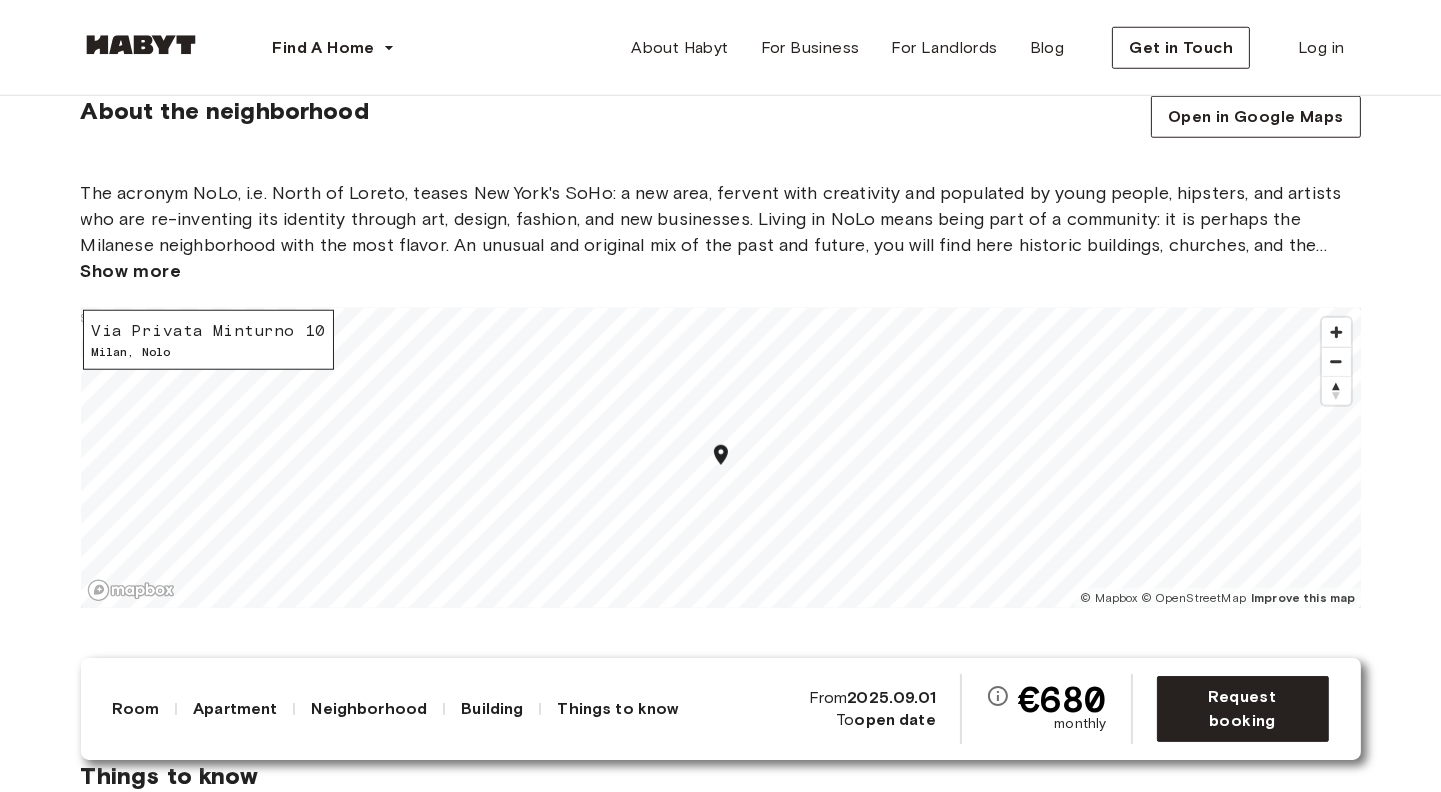 drag, startPoint x: 0, startPoint y: 0, endPoint x: 561, endPoint y: 132, distance: 576.32025 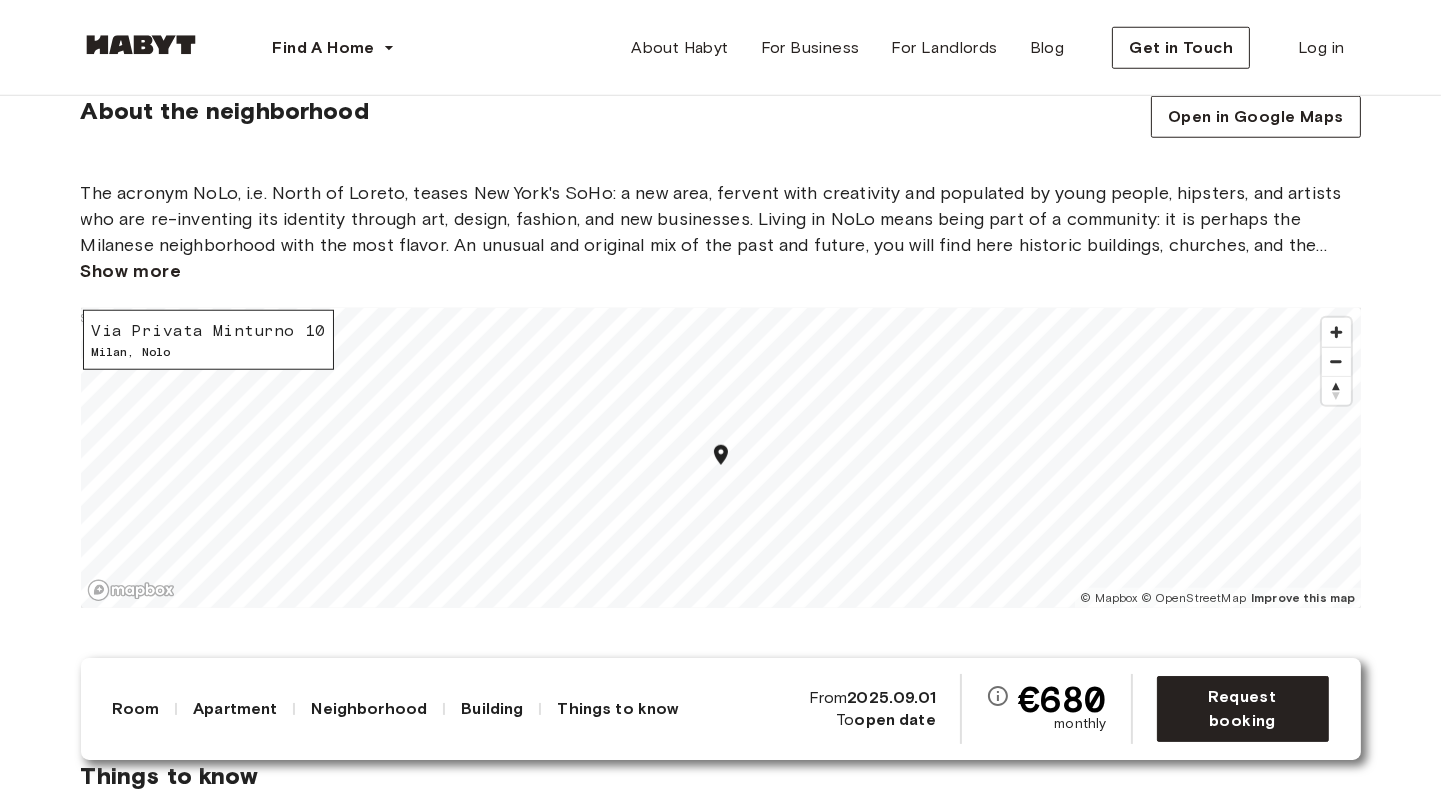 click on "Show more" at bounding box center (131, 271) 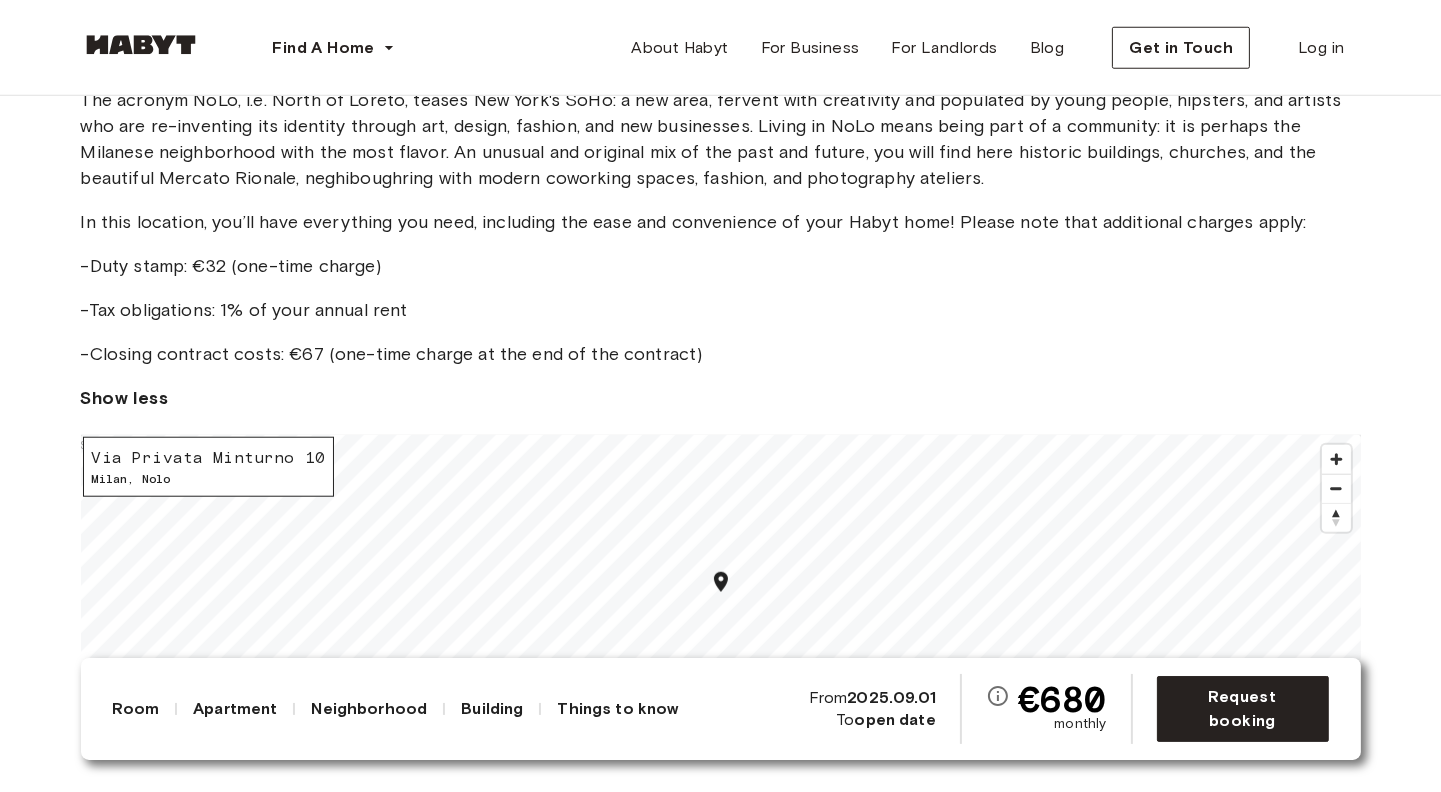 scroll, scrollTop: 2700, scrollLeft: 0, axis: vertical 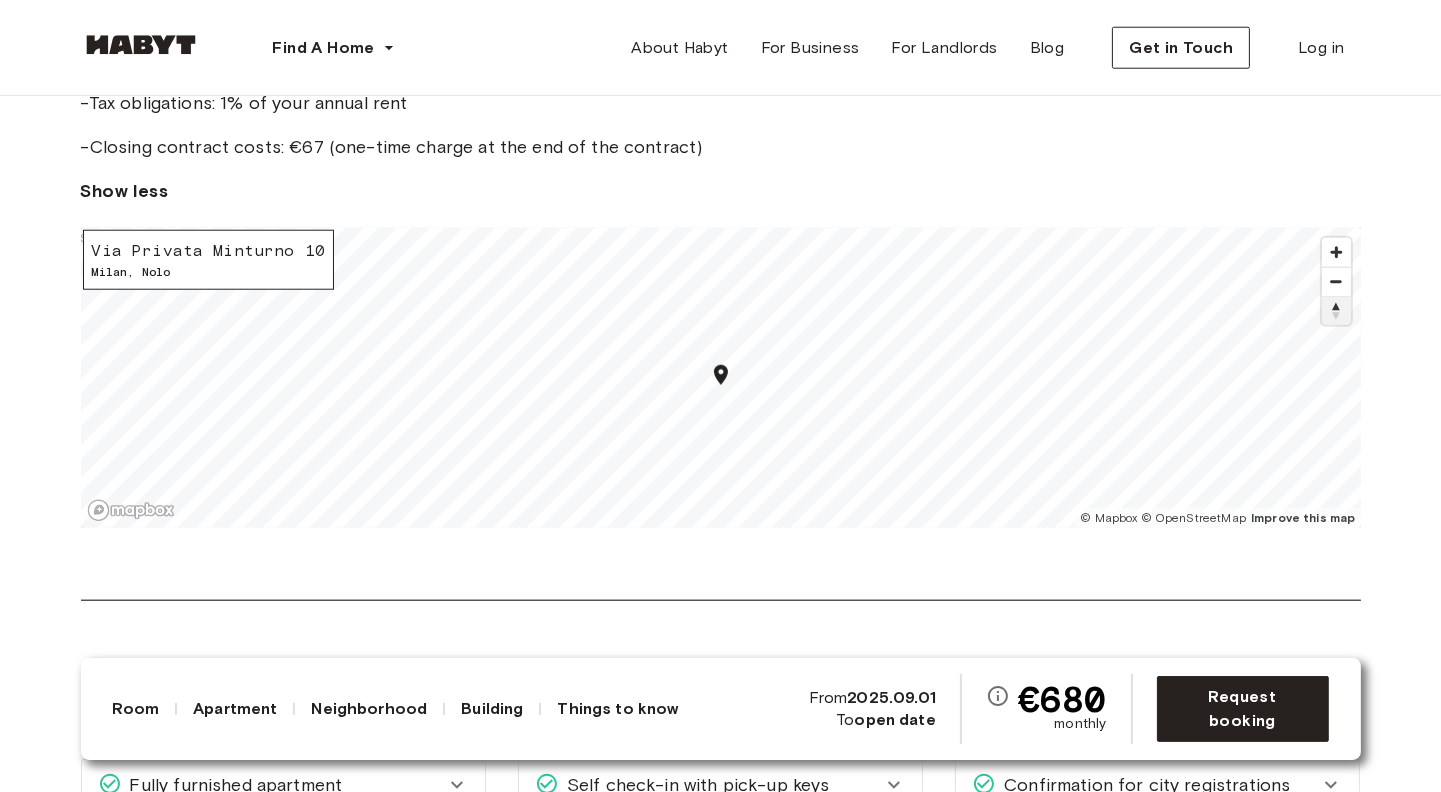 click at bounding box center [1336, 311] 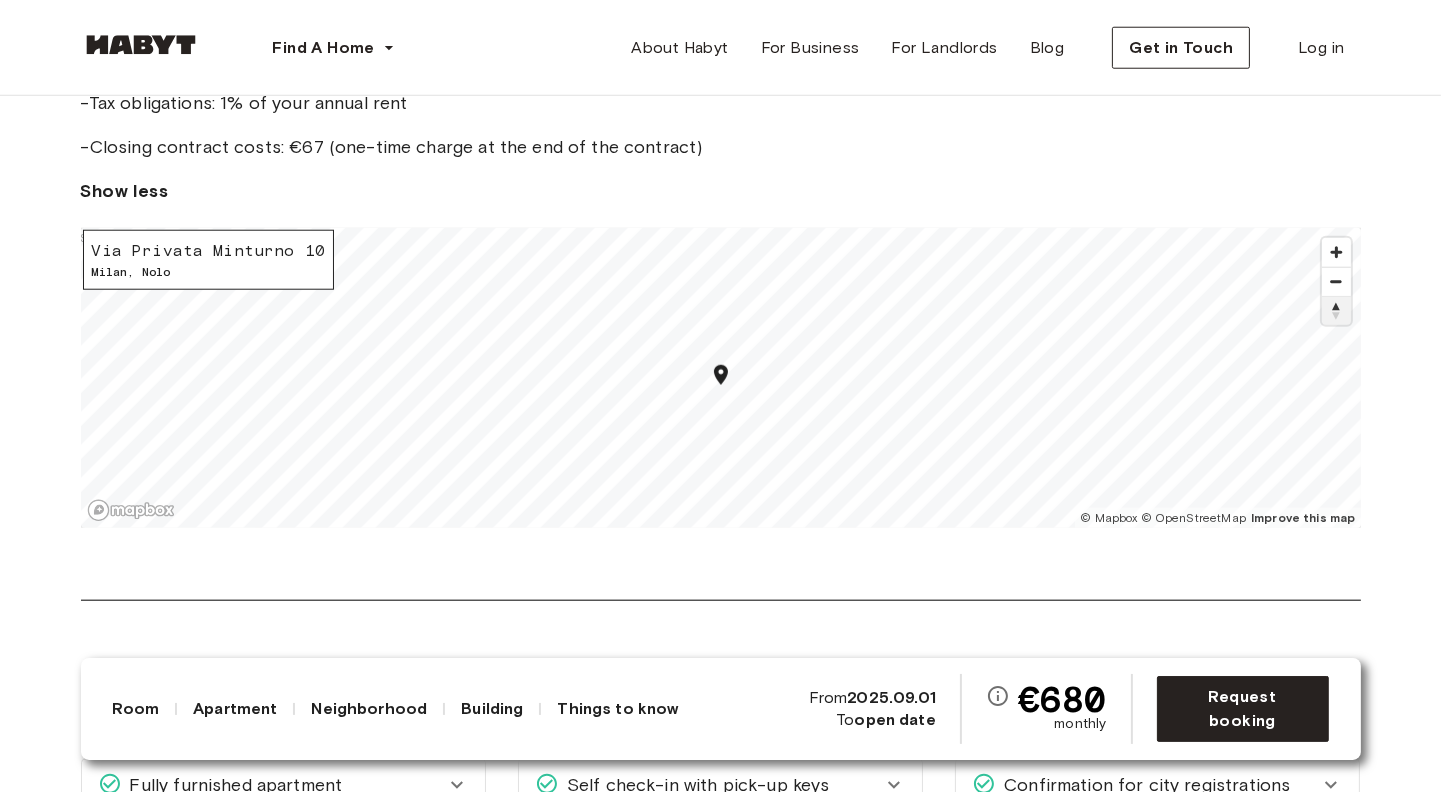 click at bounding box center [1336, 311] 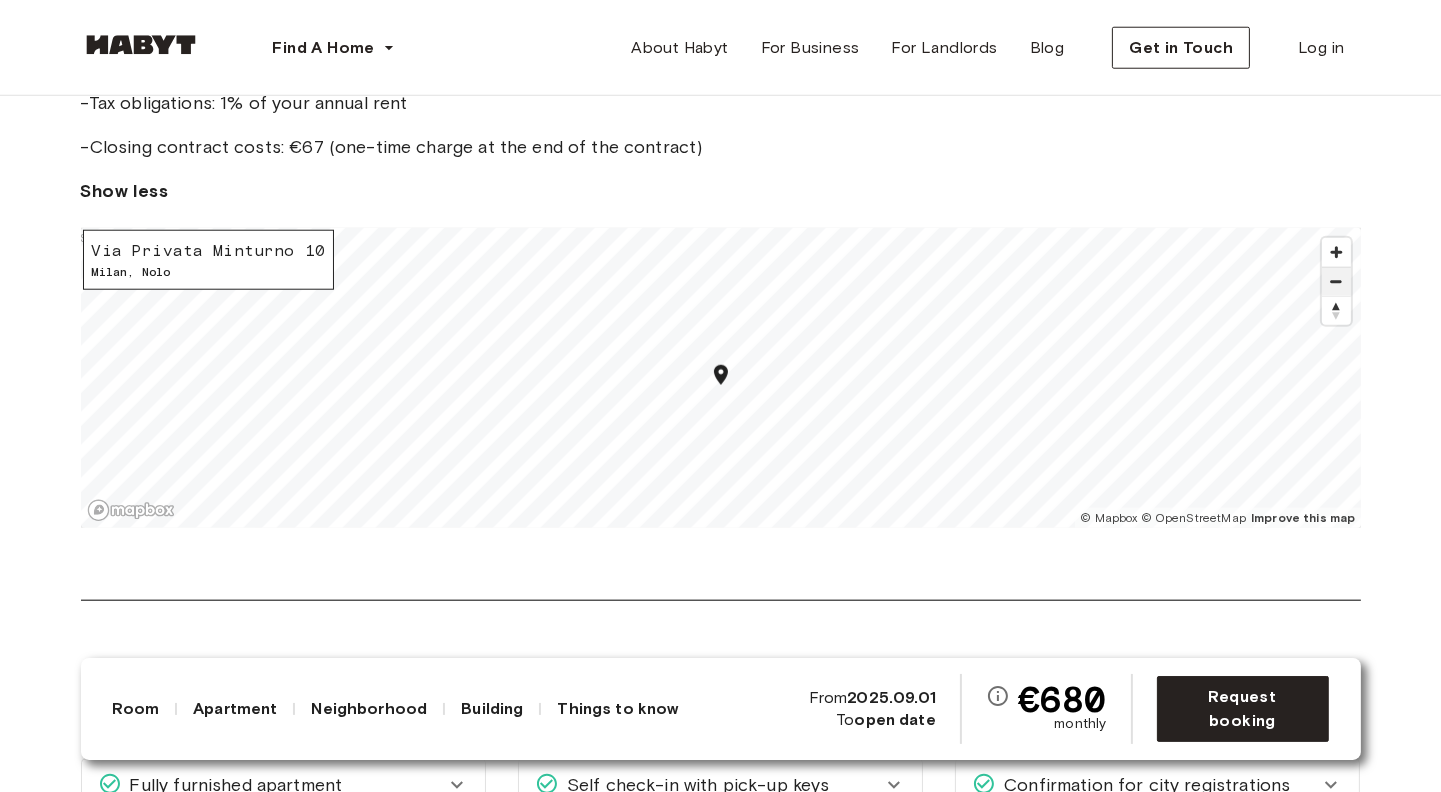 click at bounding box center [1336, 282] 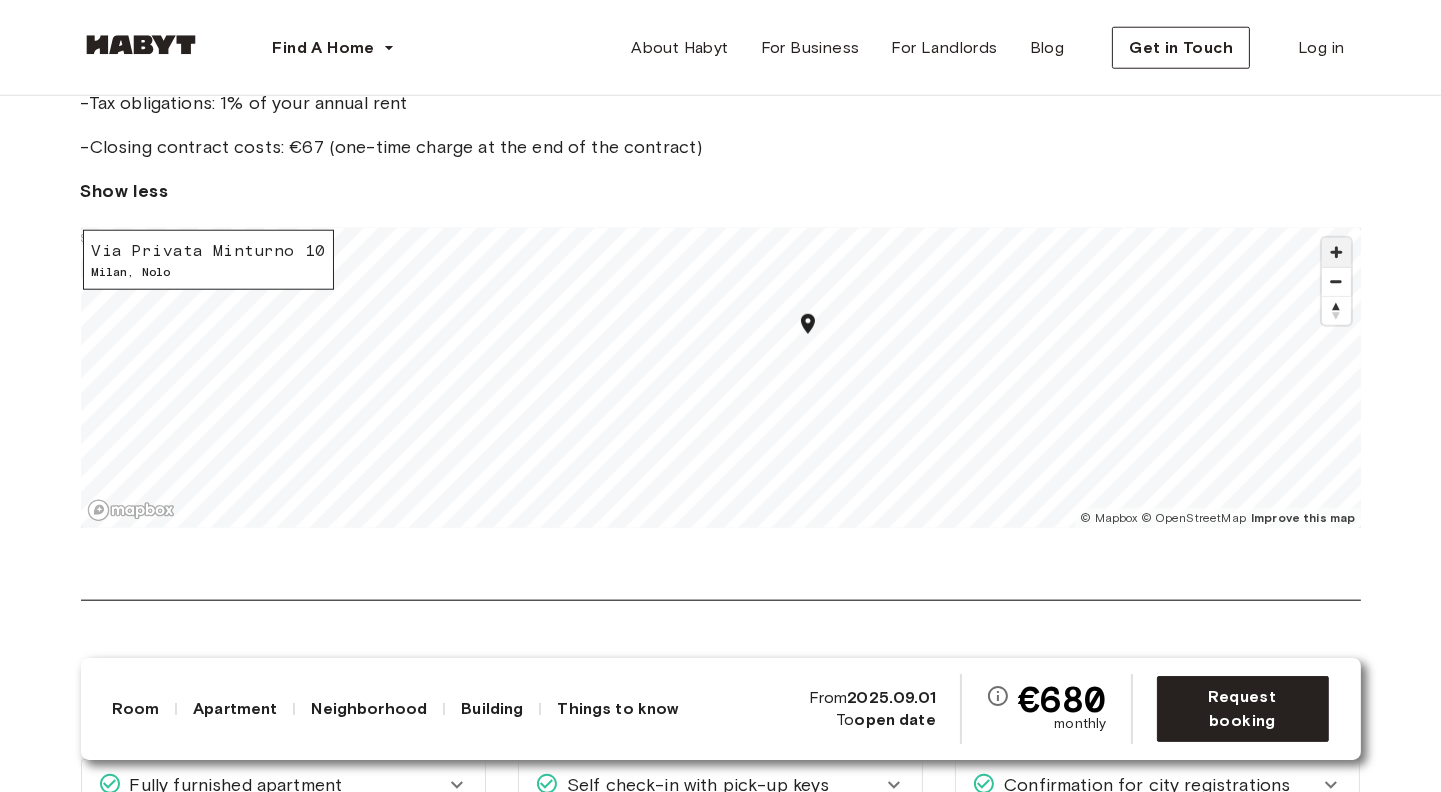 click at bounding box center (1336, 252) 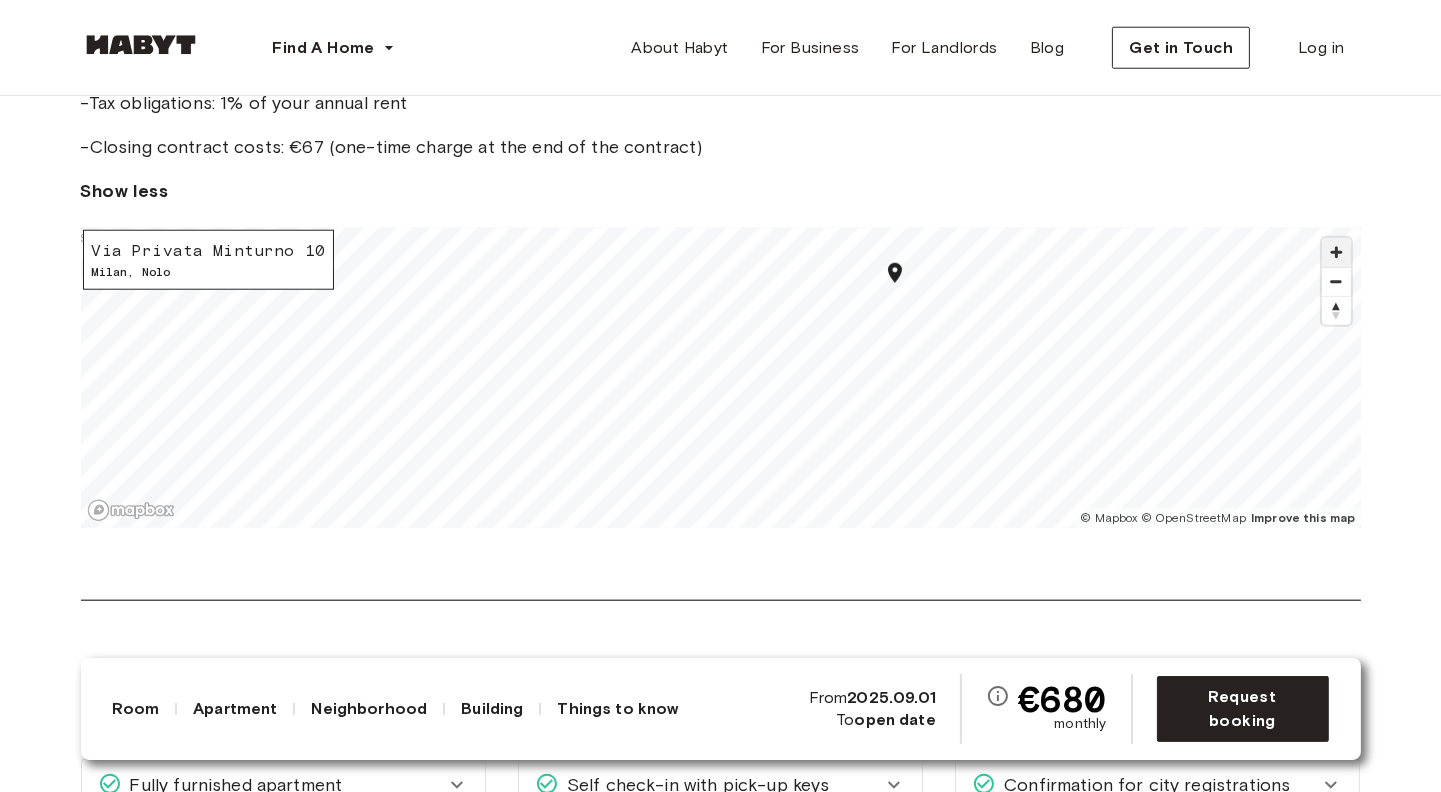 click at bounding box center (1336, 252) 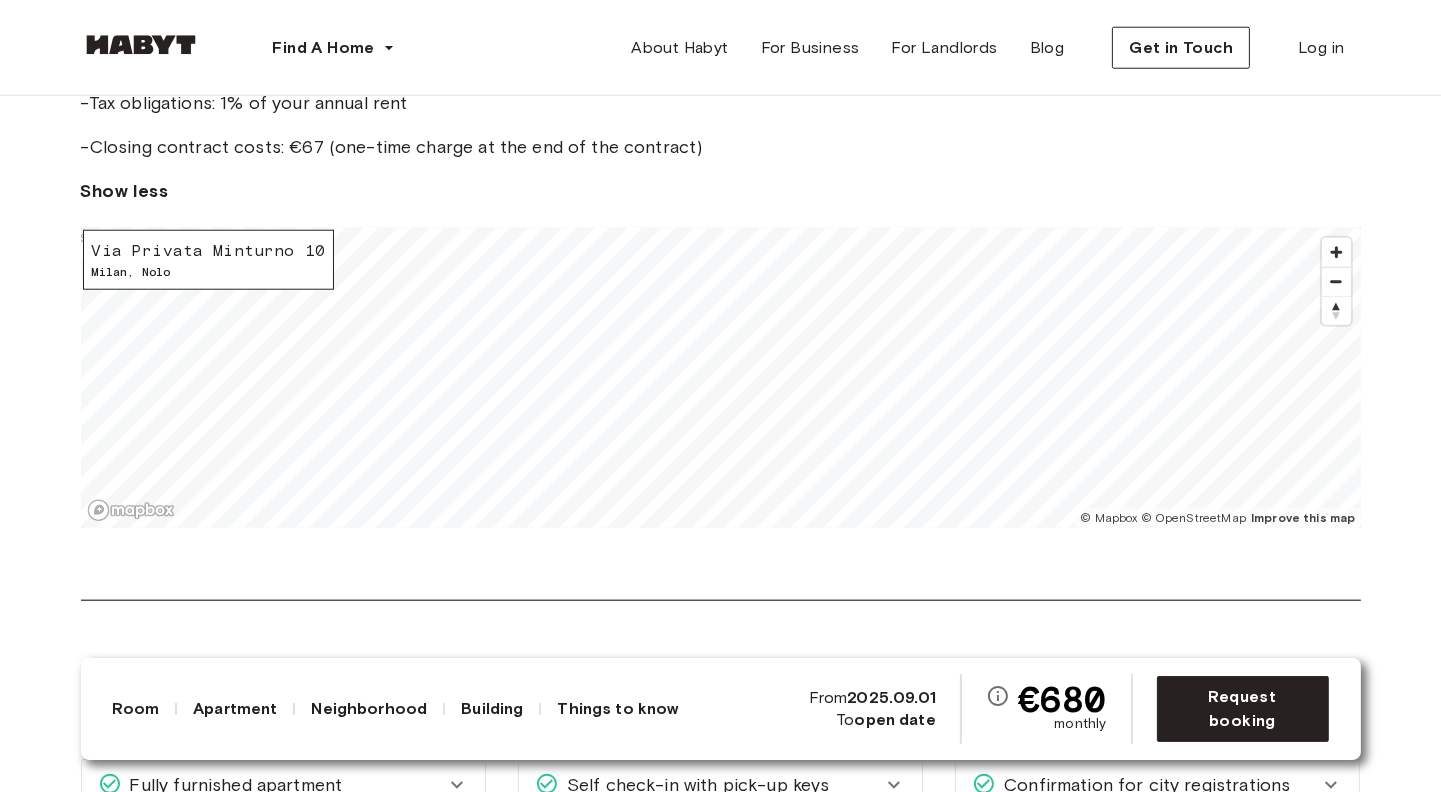 click on "About the neighborhood Open in Google Maps The acronym NoLo, i.e. North of Loreto, teases New York's SoHo: a new area, fervent with creativity and populated by young people, hipsters, and artists who are re-inventing its identity through art, design, fashion, and new businesses. Living in NoLo means being part of a community: it is perhaps the Milanese neighborhood with the most flavor. An unusual and original mix of the past and future, you will find here historic buildings, churches, and the beautiful Mercato Rionale, neghiboughring with modern coworking spaces, fashion, and photography ateliers. In this location, you’ll have everything you need, including the ease and convenience of your Habyt home! Please note that additional charges apply: -Duty stamp: €32 (one-time charge) -Tax obligations: 1% of your annual rent -Closing contract costs: €67 (one-time charge at the end of the contract) Show less Via Privata Minturno 10 Milan ,   Nolo © Mapbox   © OpenStreetMap   Improve this map $" at bounding box center (721, 198) 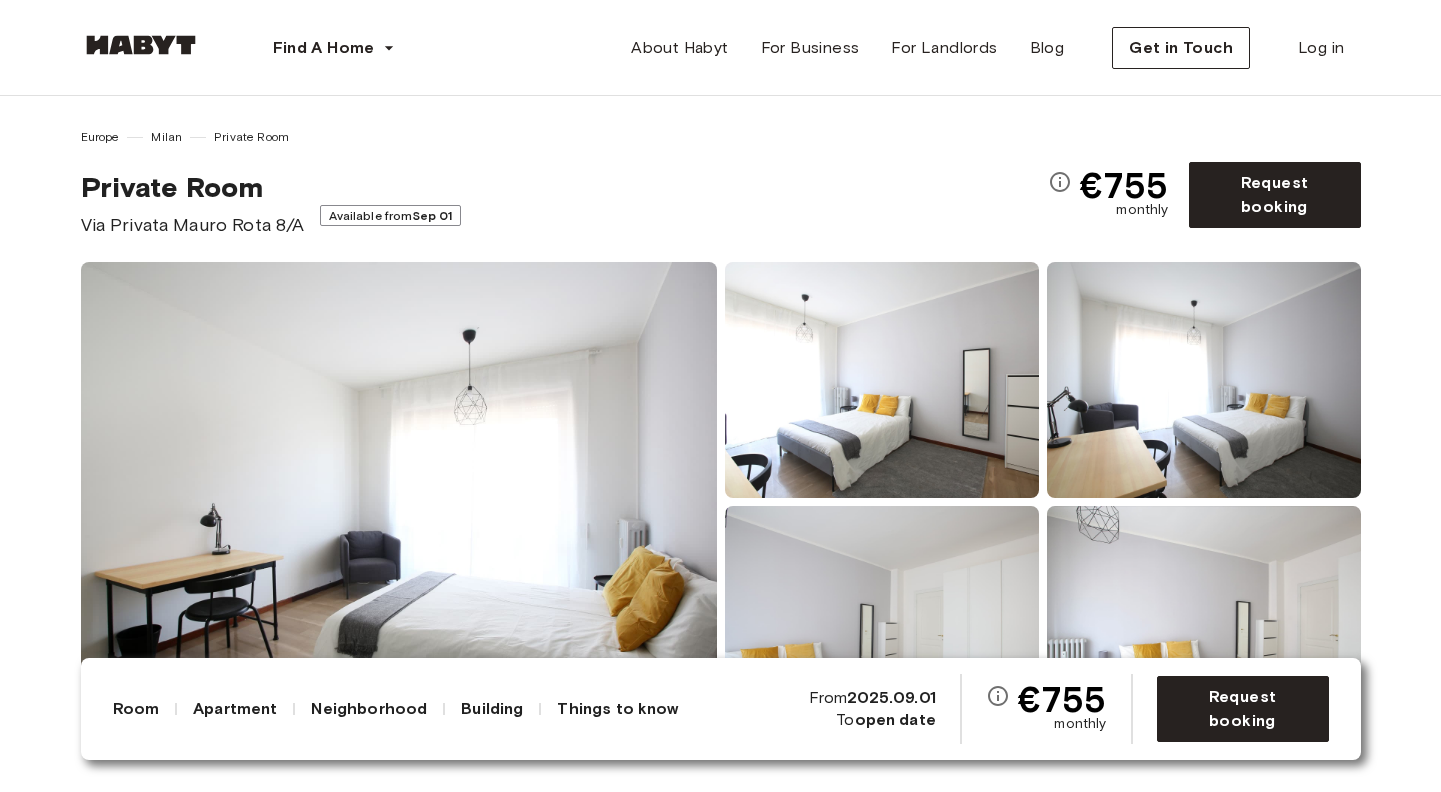 scroll, scrollTop: 0, scrollLeft: 0, axis: both 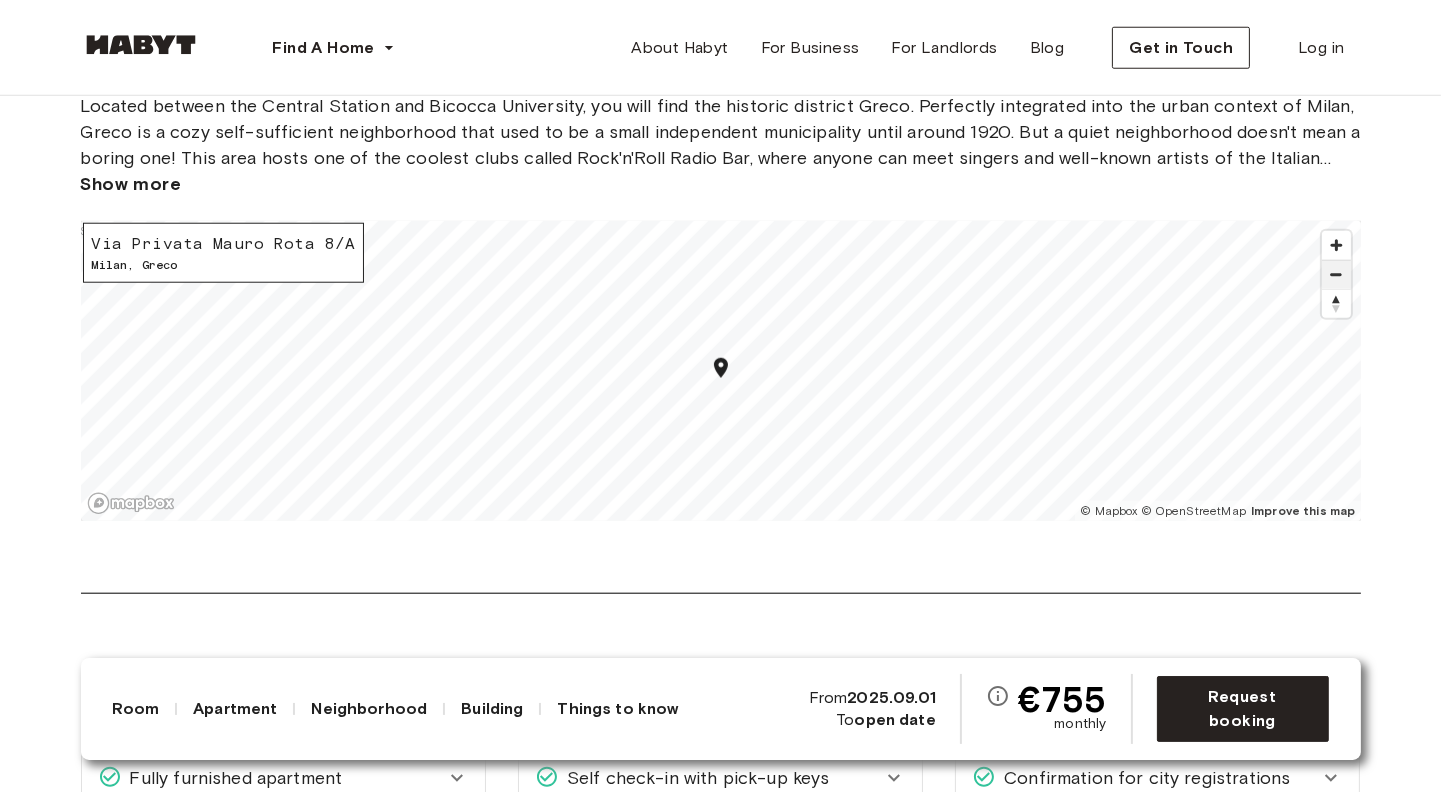 click at bounding box center [1336, 275] 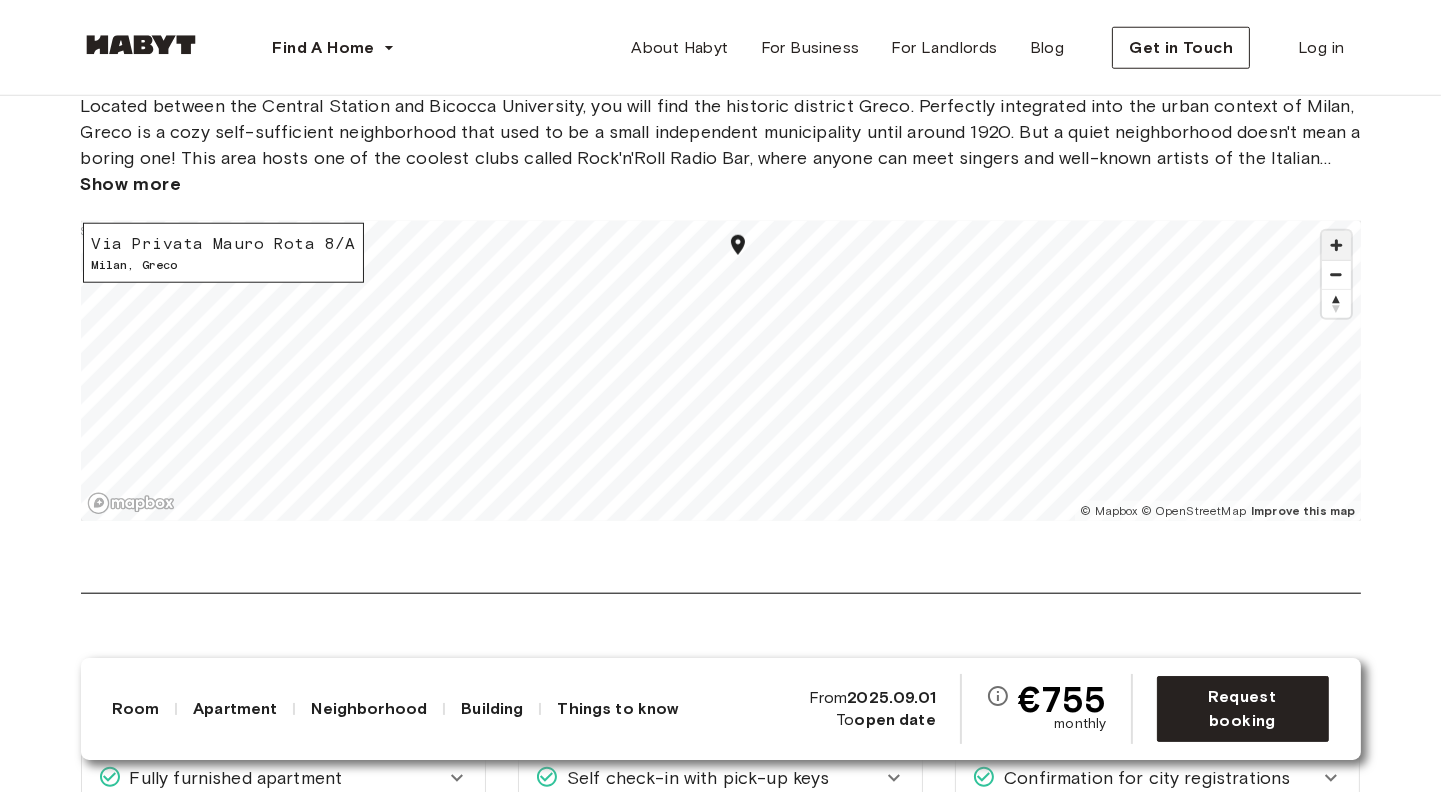 click at bounding box center (1336, 245) 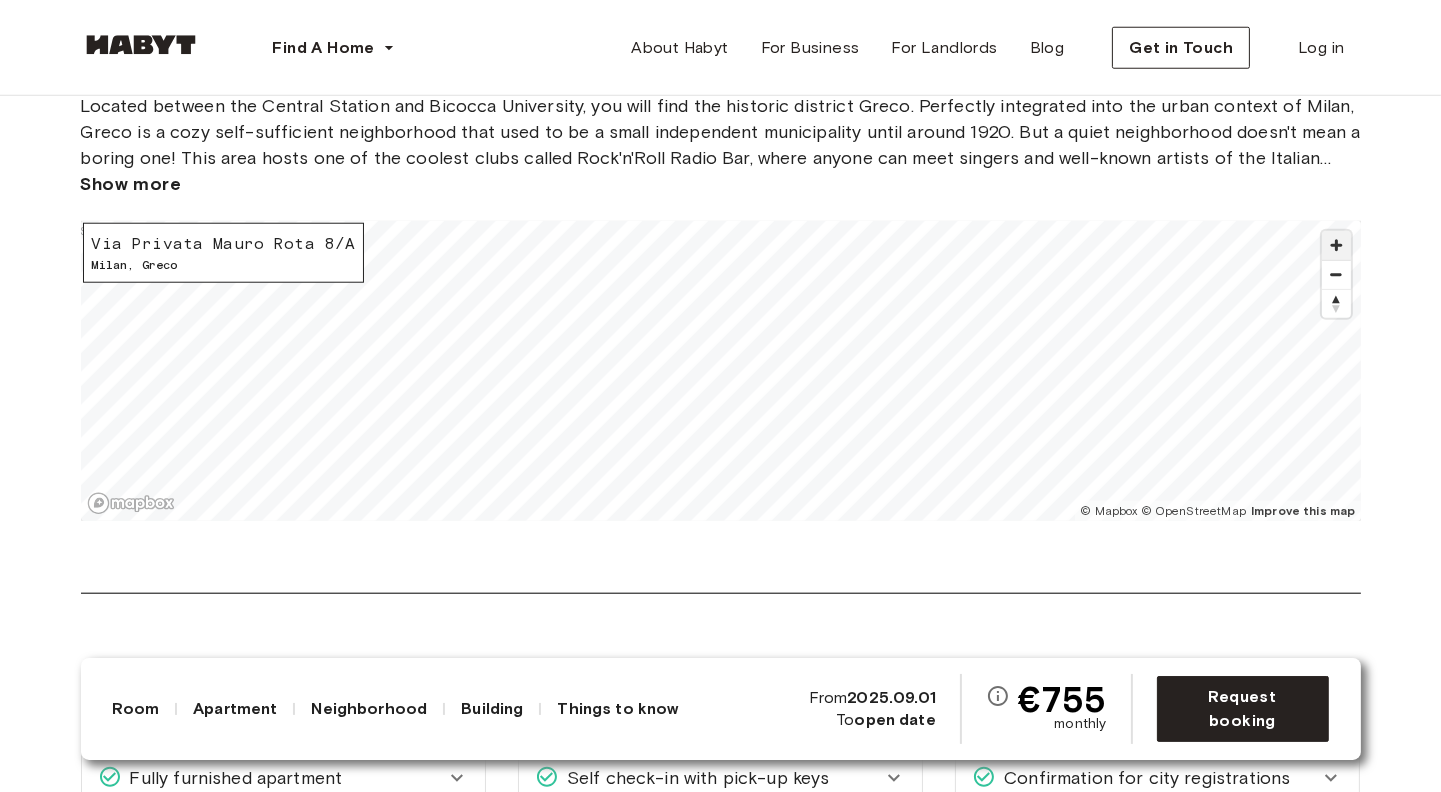 click at bounding box center [1336, 245] 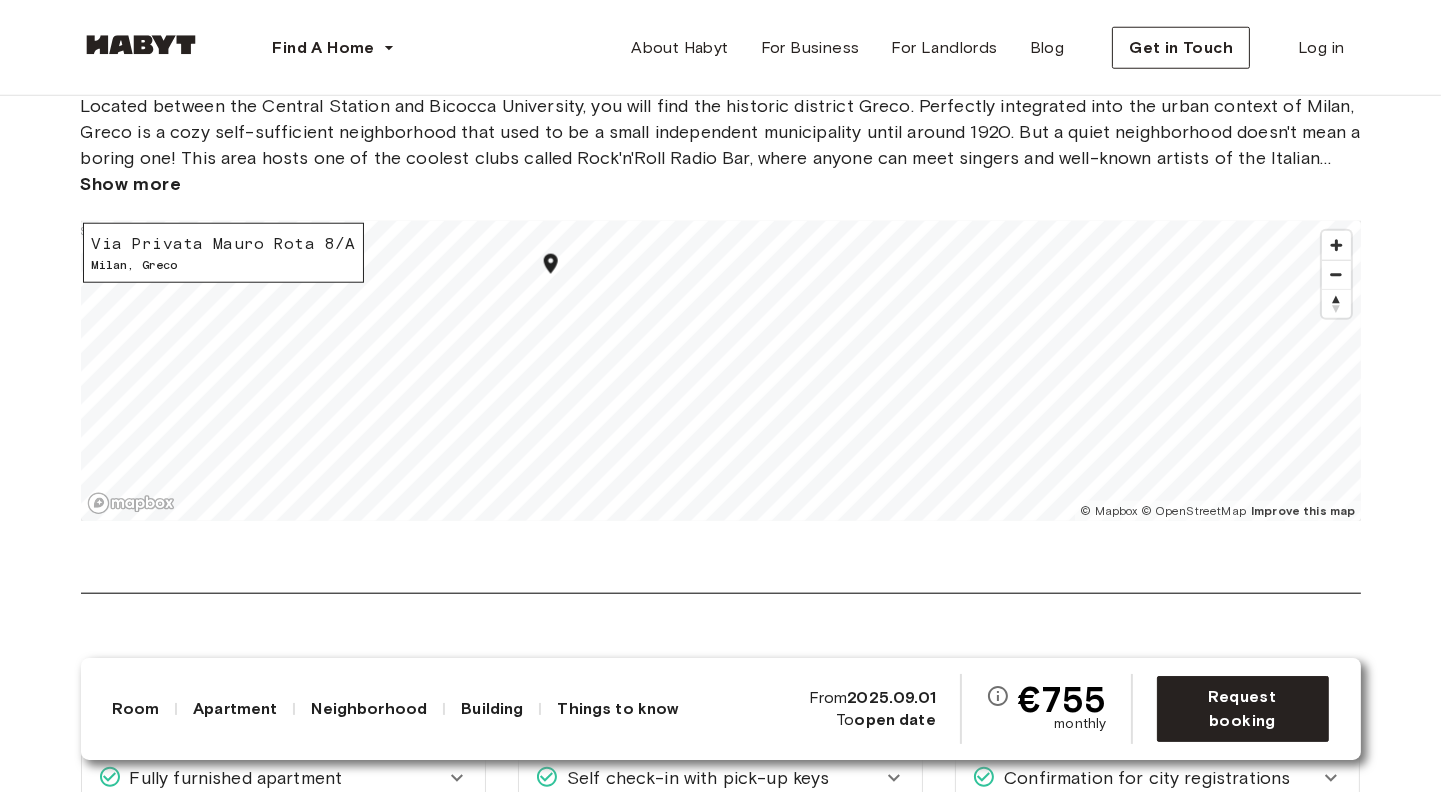 click on "About the neighborhood Open in Google Maps Located between the Central Station and Bicocca University, you will find the historic district Greco. Perfectly integrated into the urban context of Milan, Greco is a cozy self-sufficient neighborhood that used to be a small independent municipality until around 1920. But a quiet neighborhood doesn't mean a boring one! This area hosts one of the coolest clubs called Rock'n'Roll Radio Bar, where anyone can meet singers and well-known artists of the Italian music scene. In this location, you’ll have everything you need, including the ease and convenience of your Habyt home! Please note that additional charges apply: -Duty stamp: €32 (one-time charge) -Tax obligations: 1% of your annual rent -Closing contract costs: €67 (one-time charge at the end of the contract) Show more Via Privata Mauro Rota 8/A Milan ,   Greco © Mapbox   © OpenStreetMap   Improve this map $" at bounding box center [721, 301] 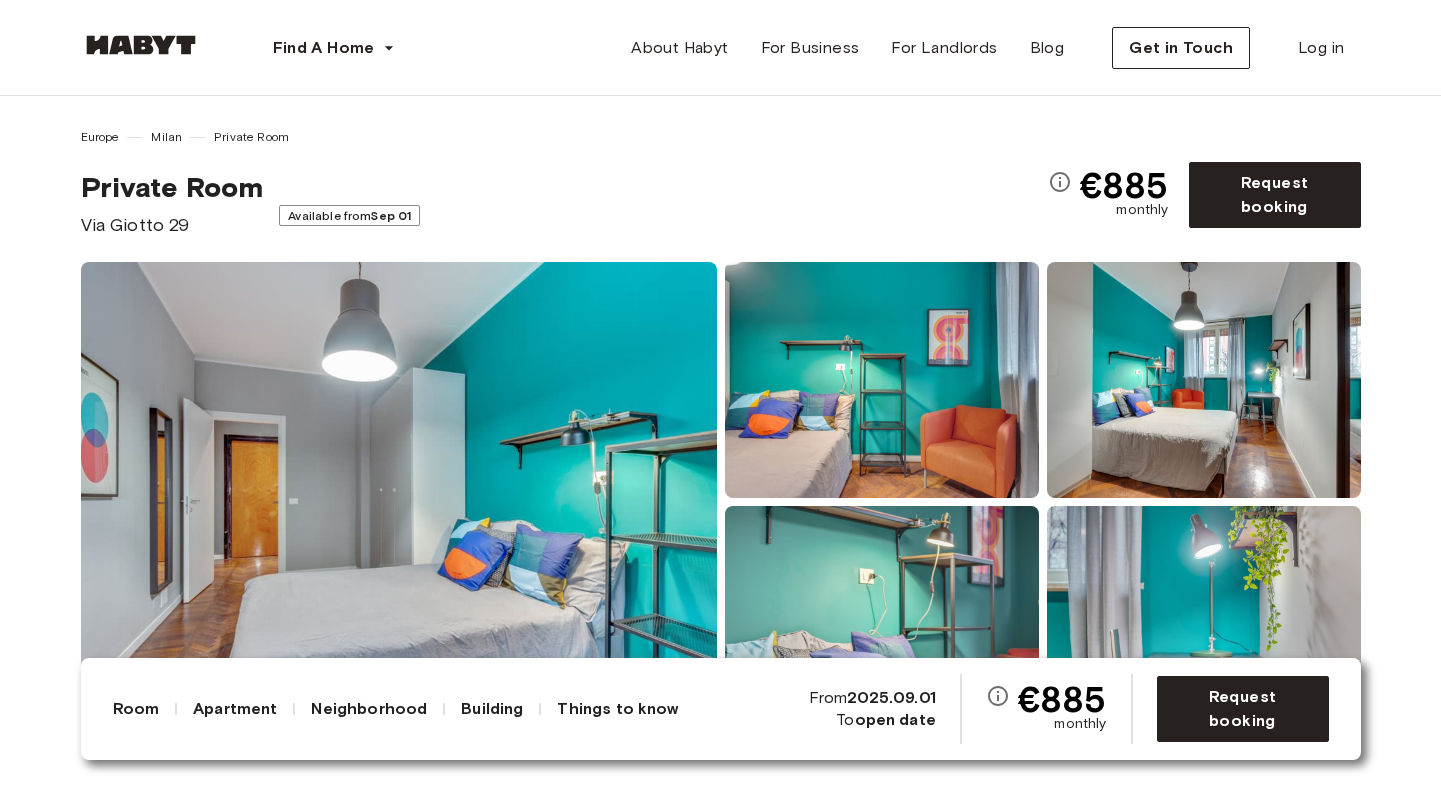 scroll, scrollTop: 0, scrollLeft: 0, axis: both 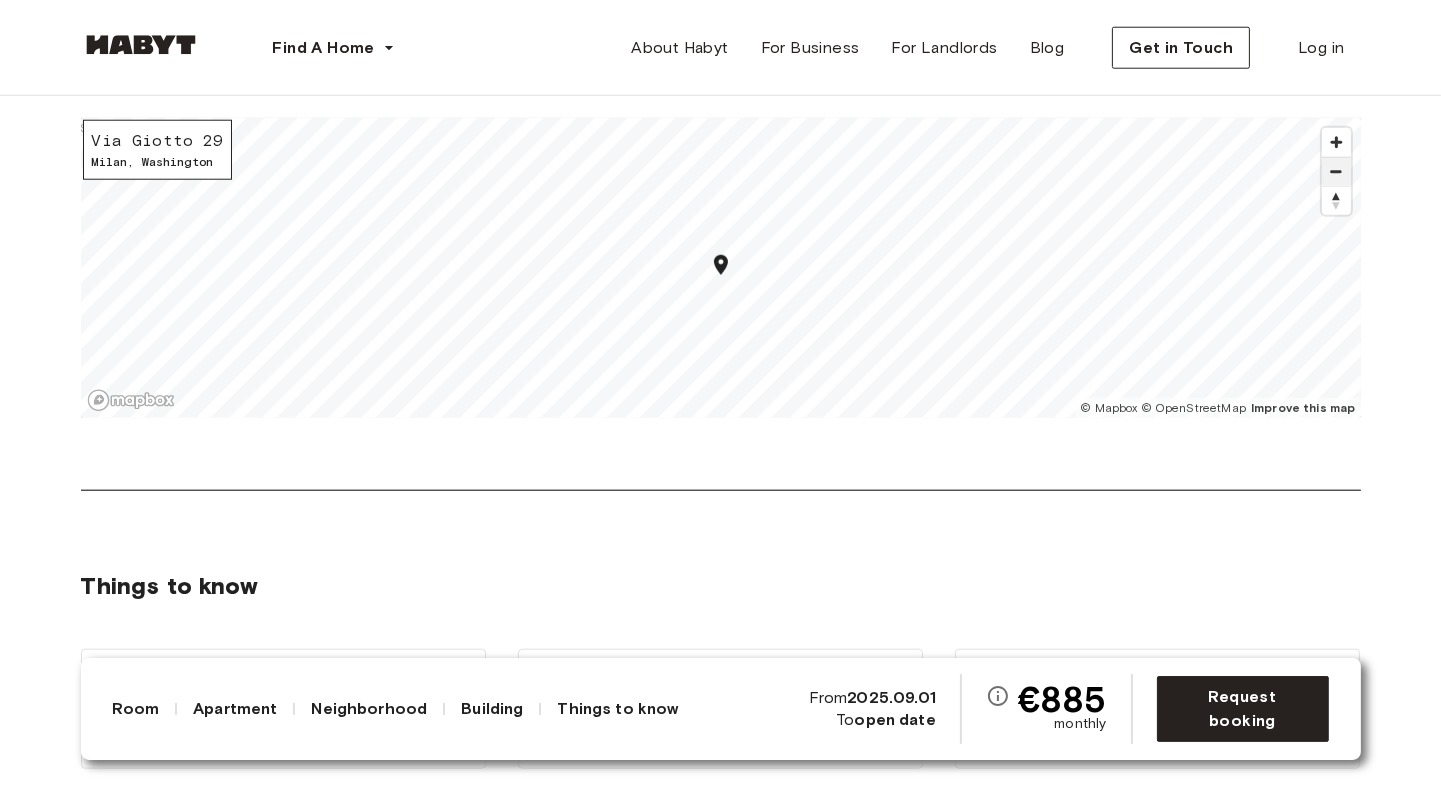 click at bounding box center [1336, 172] 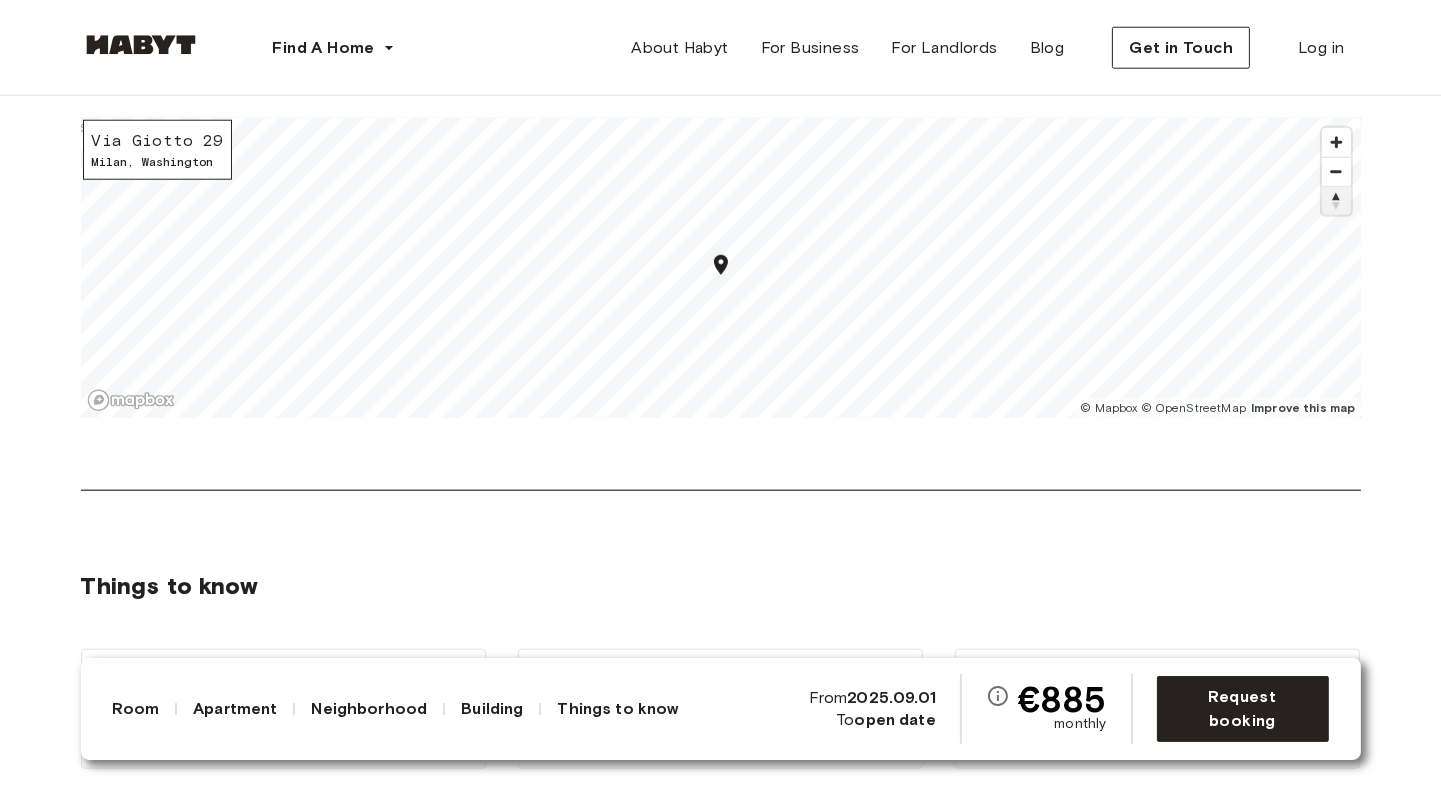 click at bounding box center [1336, 201] 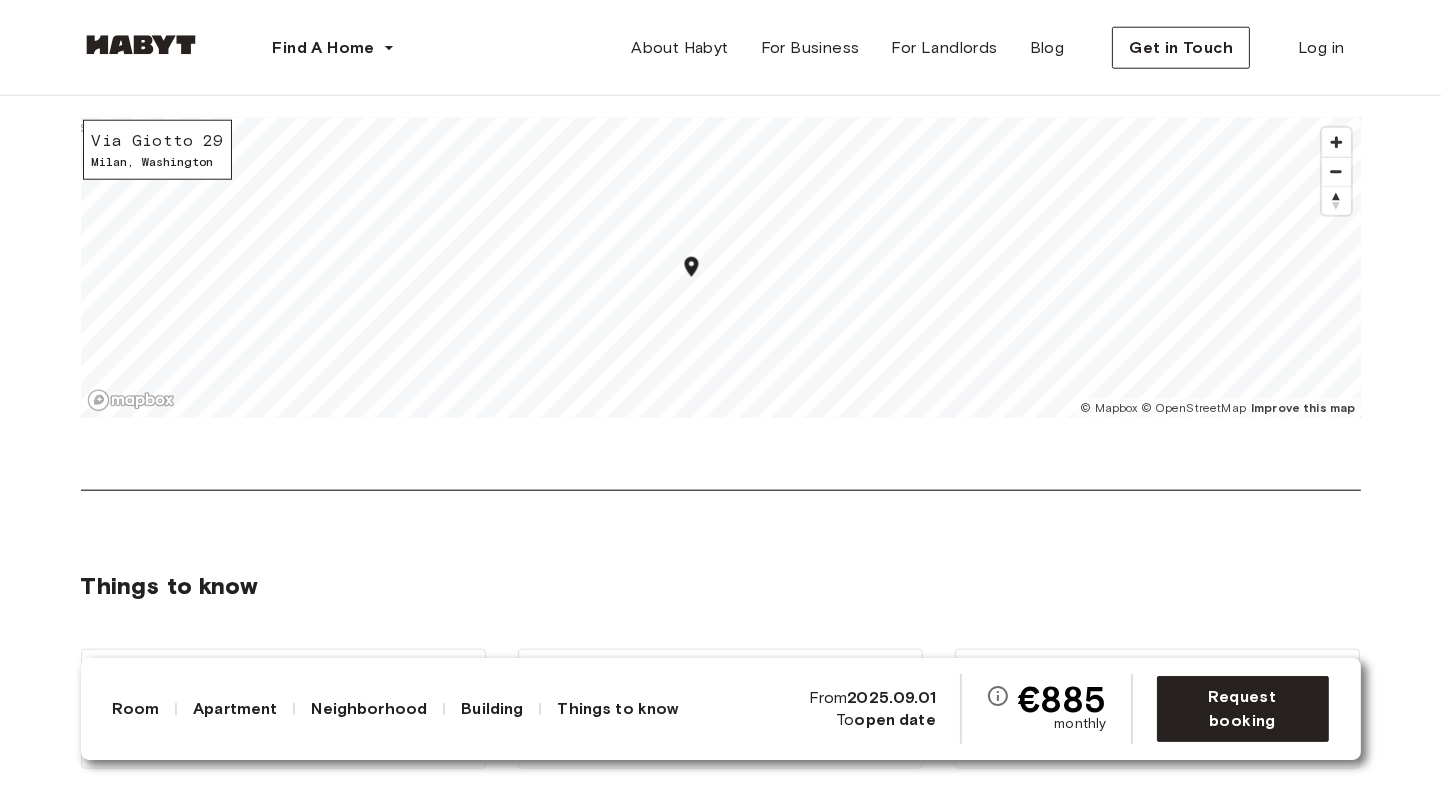 drag, startPoint x: 702, startPoint y: 312, endPoint x: 699, endPoint y: 284, distance: 28.160255 